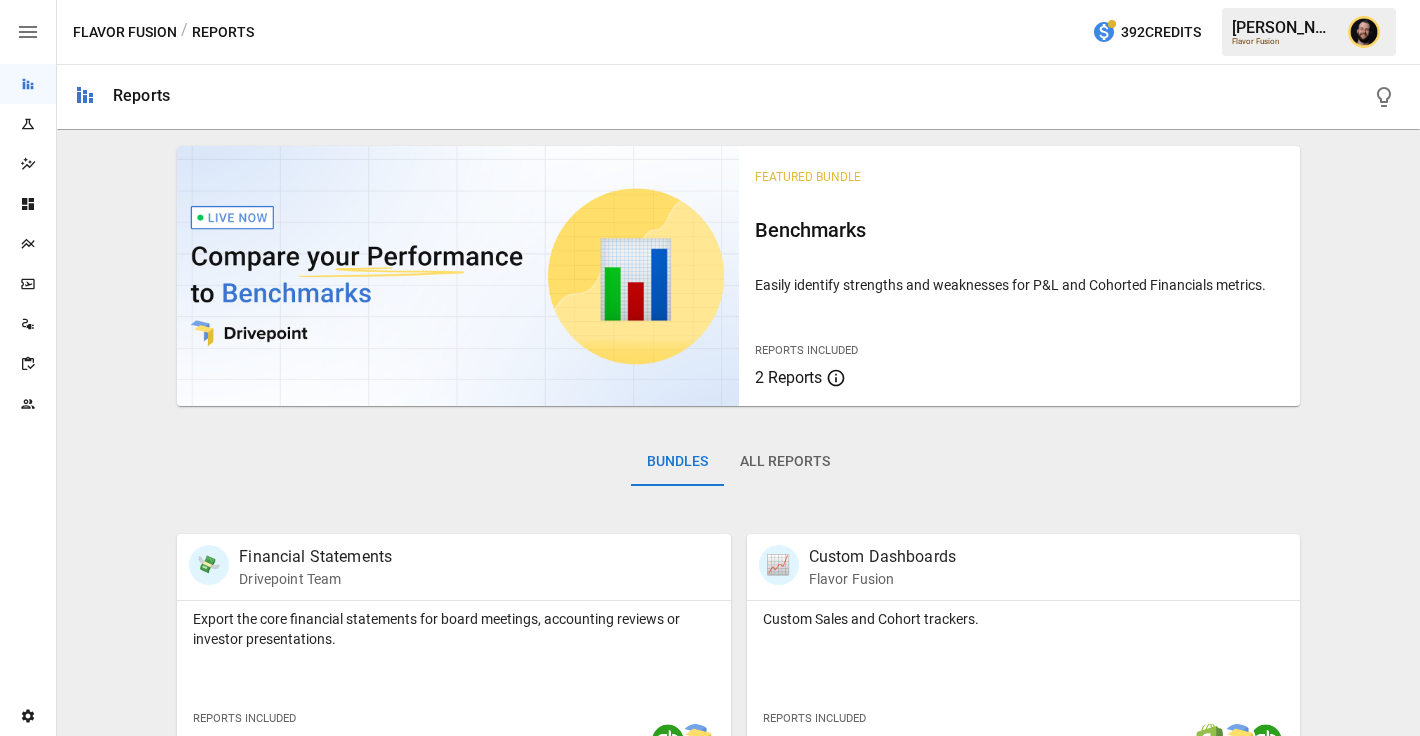 scroll, scrollTop: 0, scrollLeft: 0, axis: both 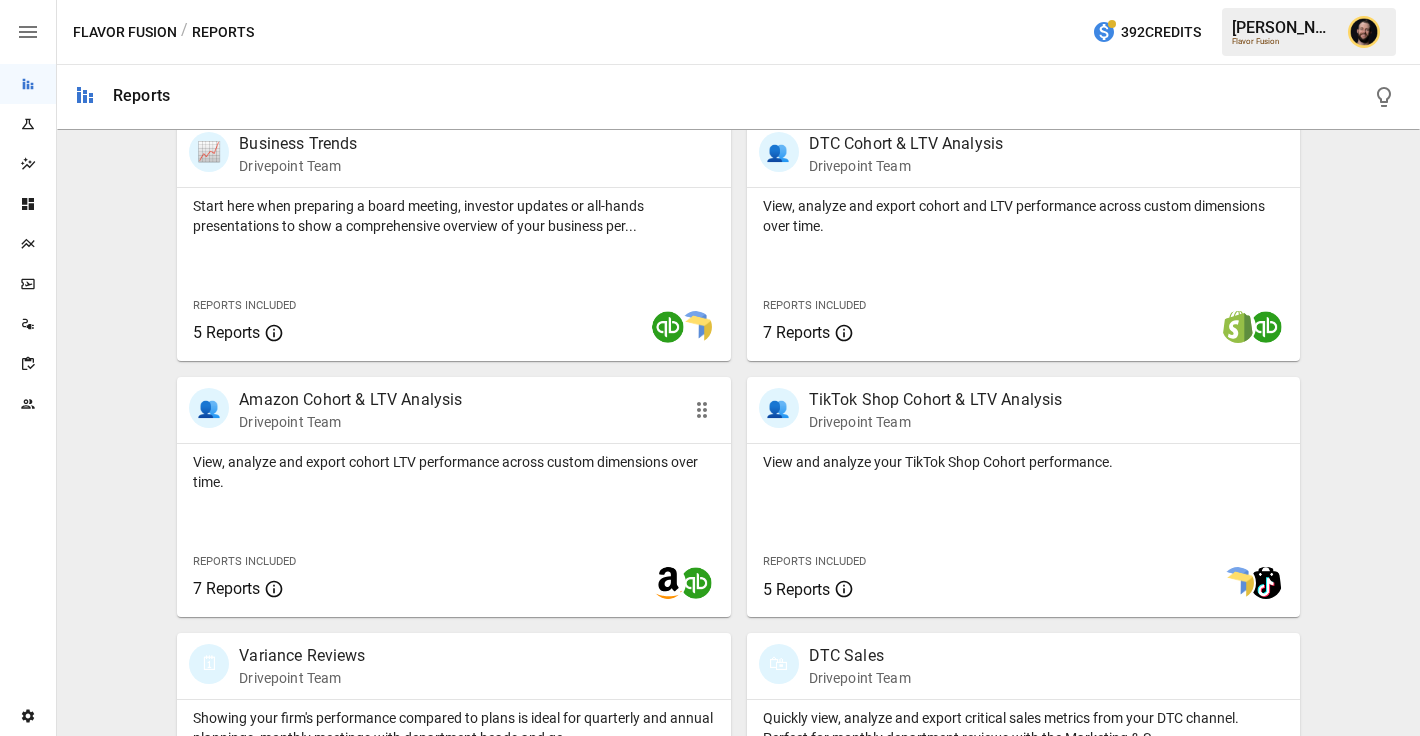 click on "View, analyze and export cohort LTV performance across custom dimensions over time." at bounding box center [453, 472] 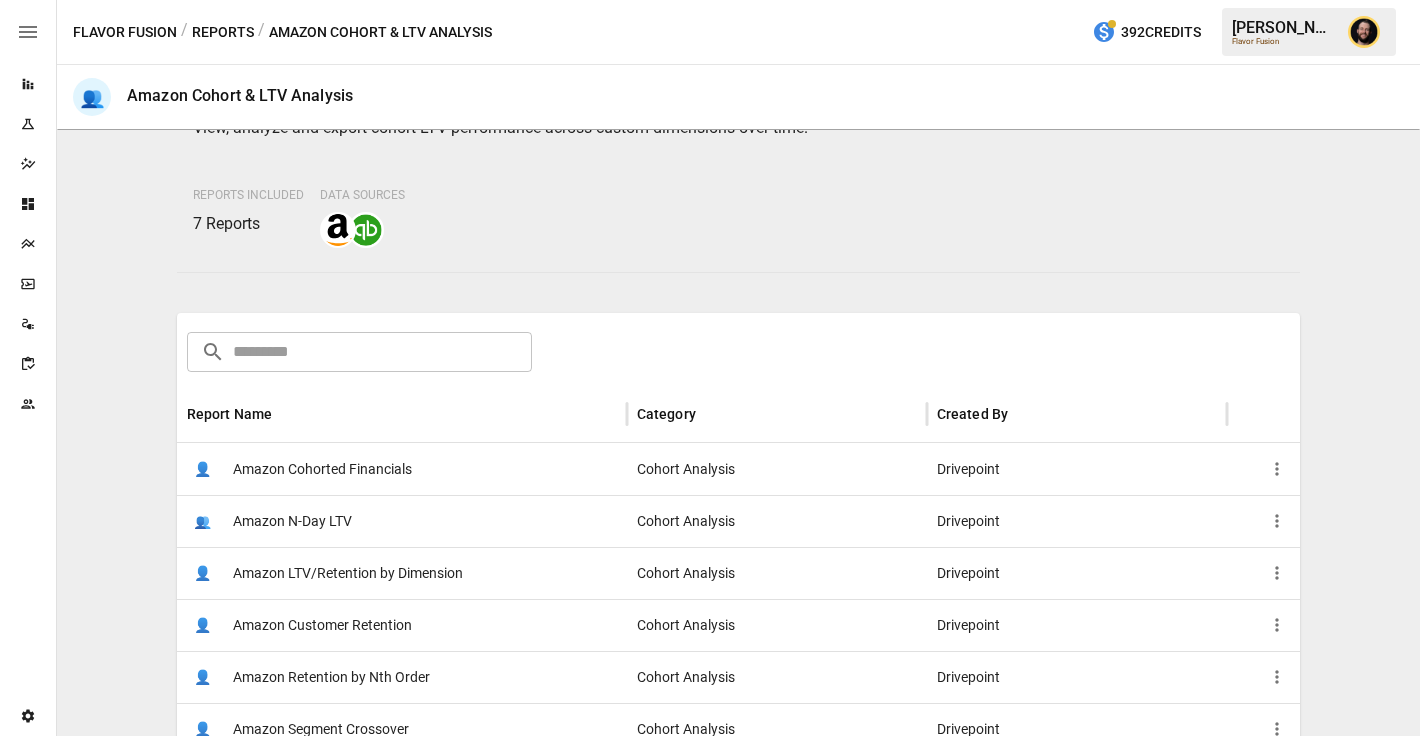 scroll, scrollTop: 169, scrollLeft: 0, axis: vertical 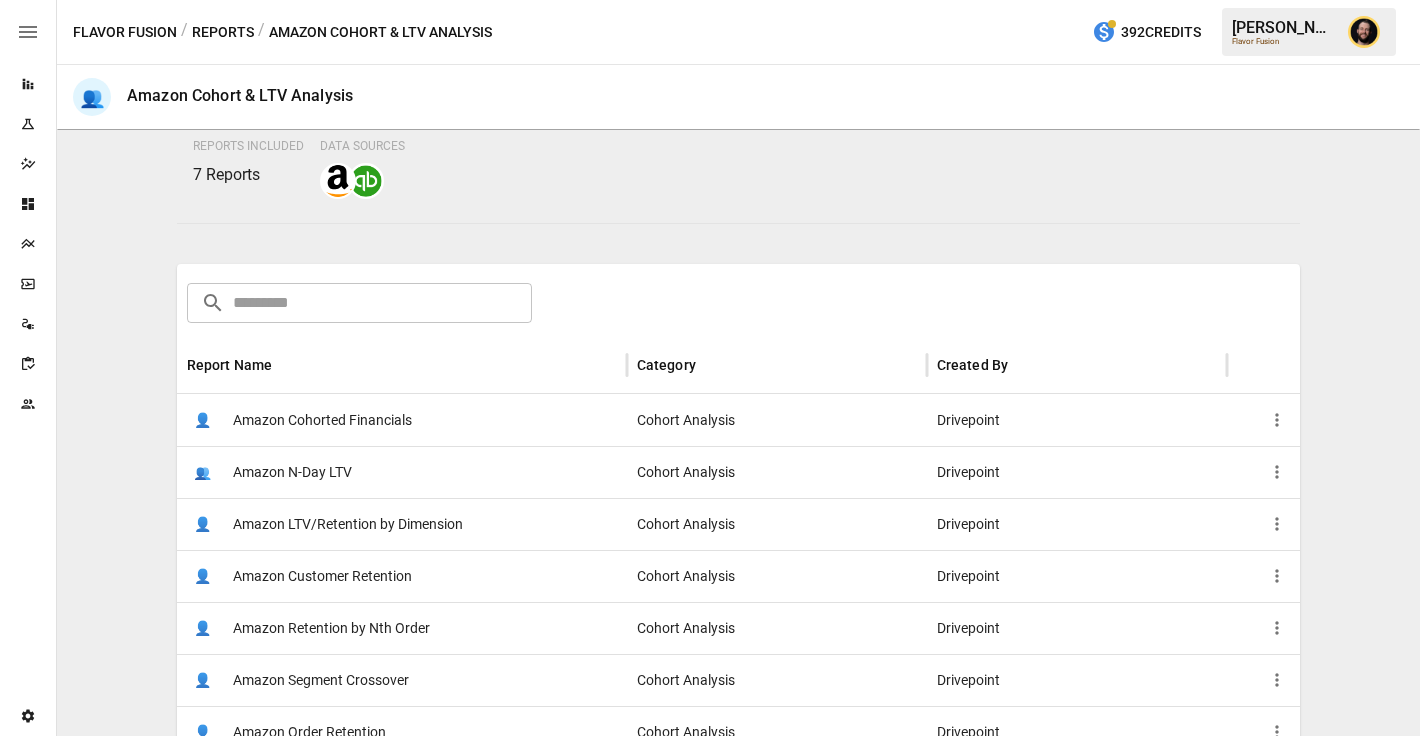 click on "Amazon Cohorted Financials" at bounding box center [322, 420] 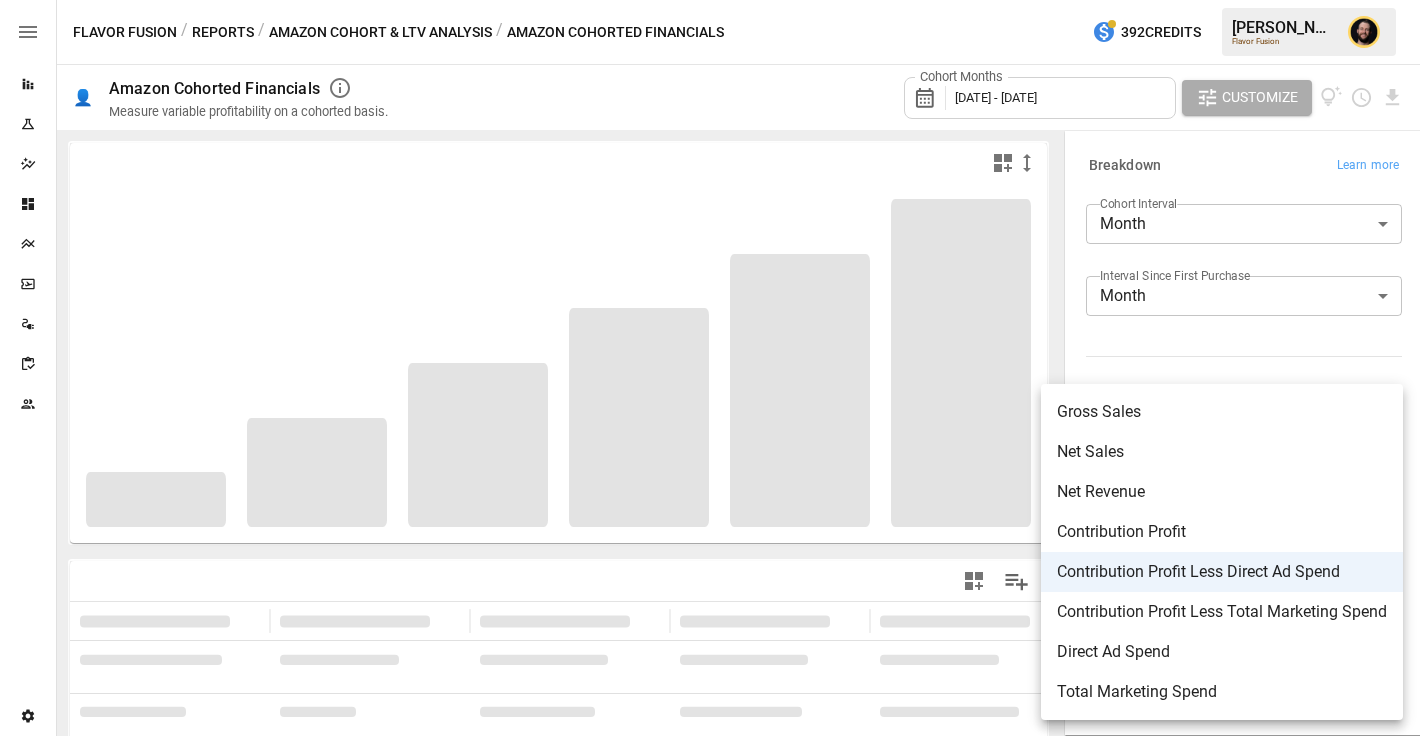 click on "**********" at bounding box center (710, 0) 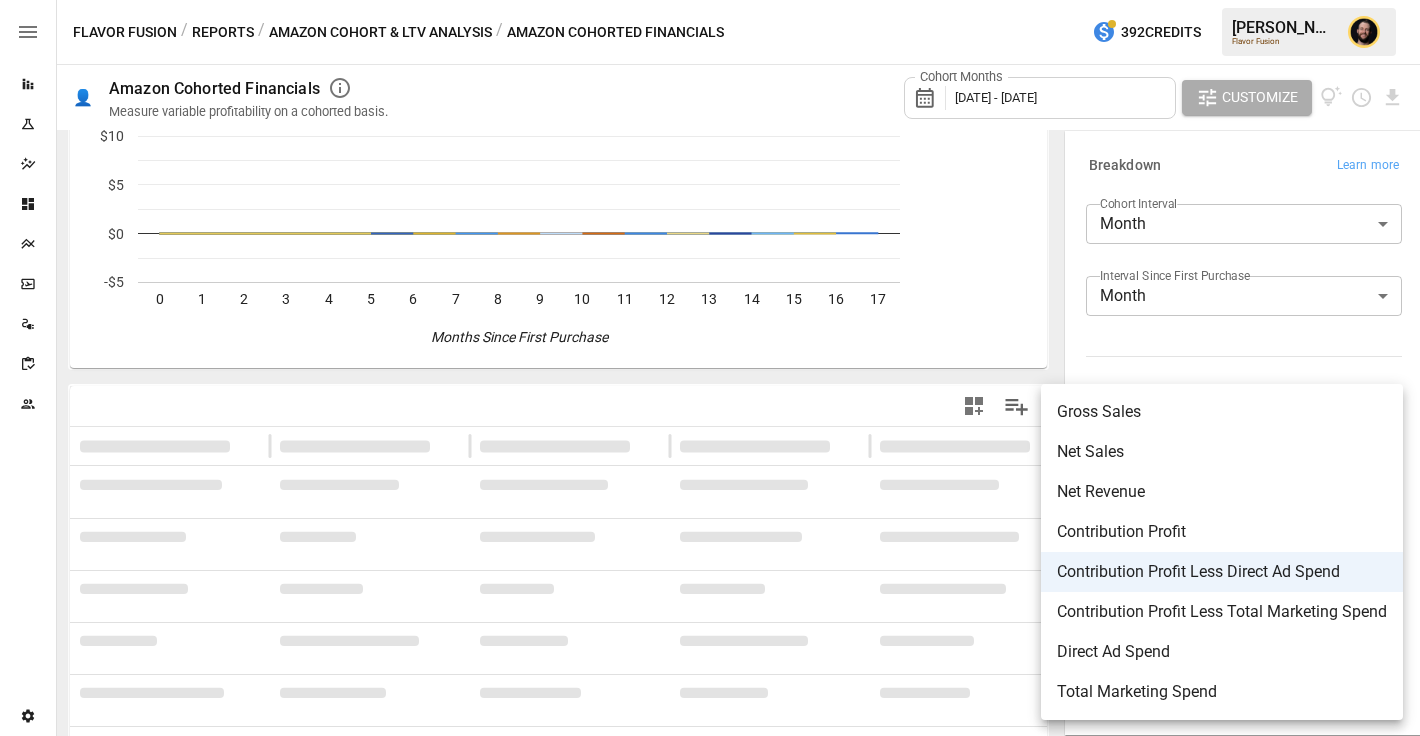 scroll, scrollTop: 0, scrollLeft: 0, axis: both 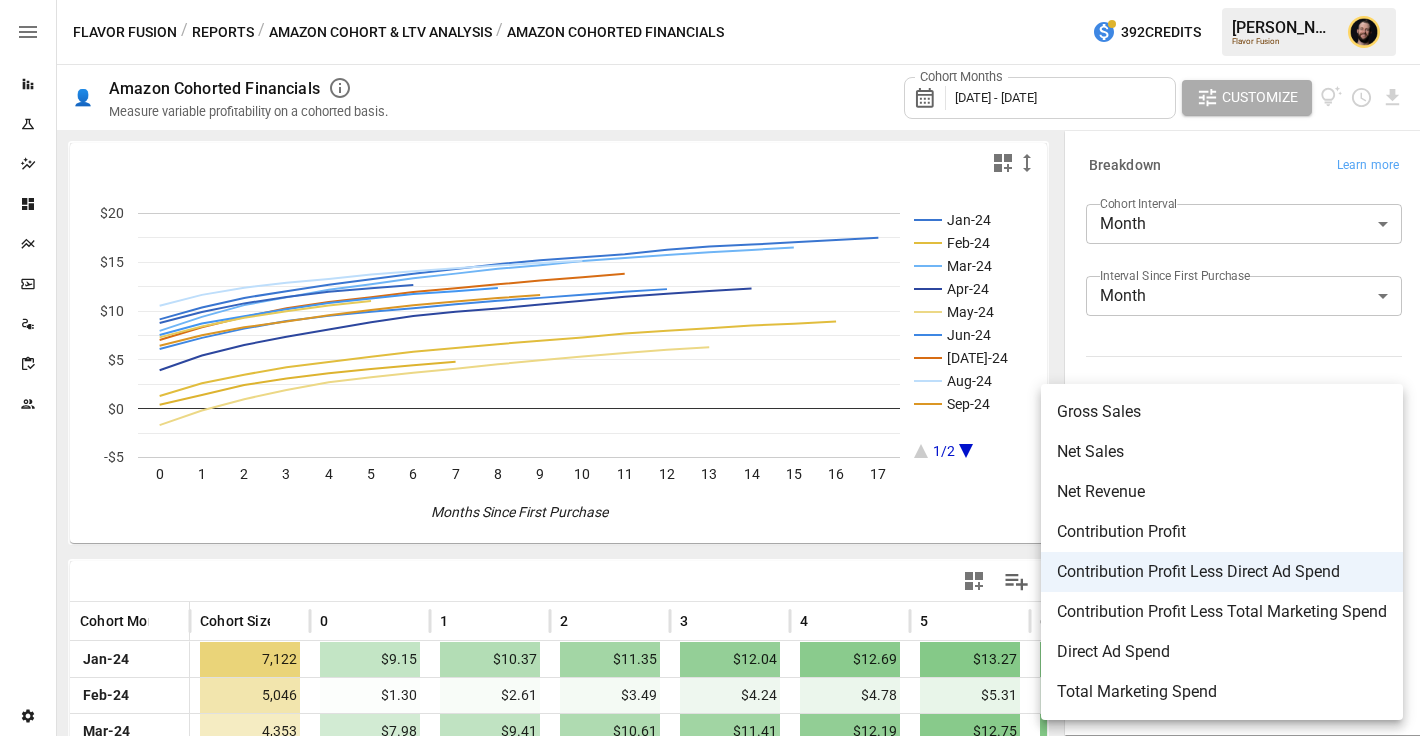 click at bounding box center [710, 368] 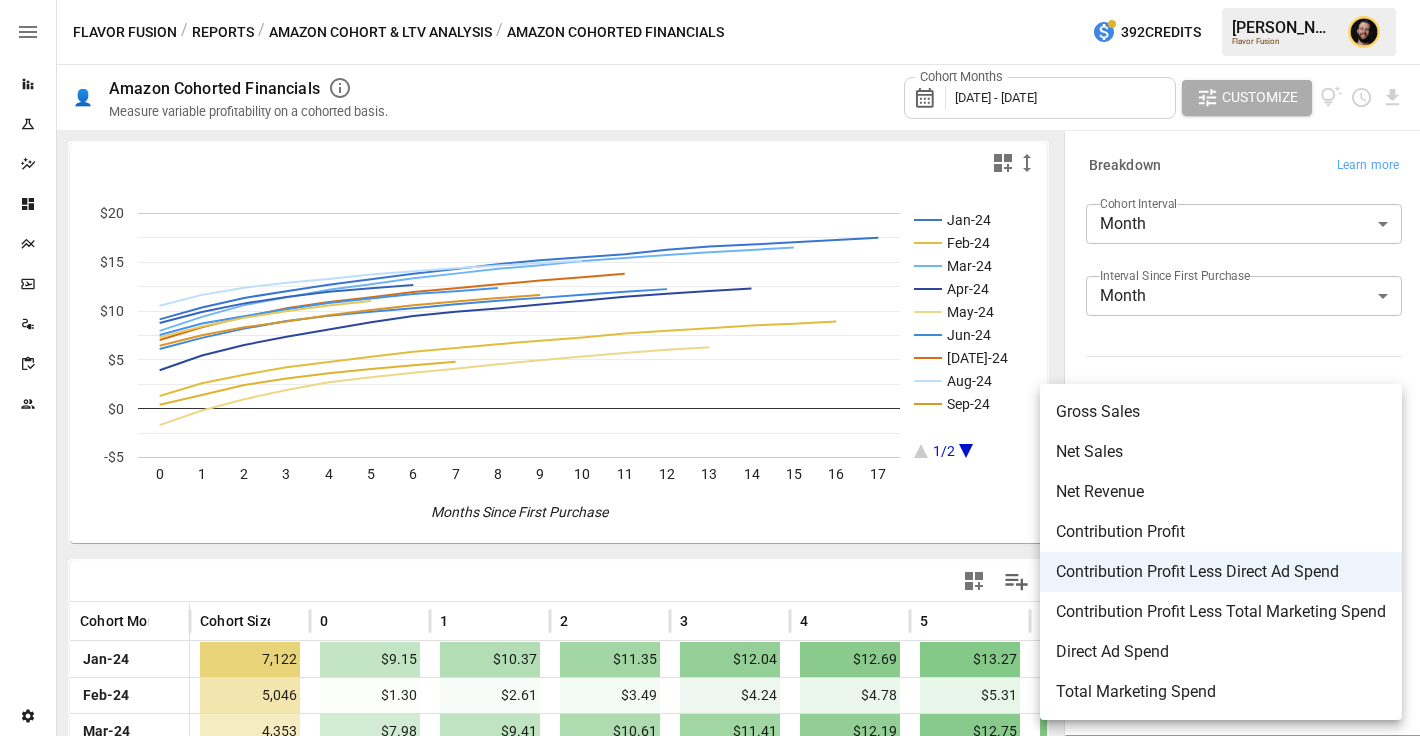 click on "Reports Experiments Dazzler Studio Dashboards Plans SmartModel ™ Data Sources Scorecards Team Settings Flavor Fusion / Reports / Amazon Cohort & LTV Analysis / Amazon Cohorted Financials 392  Credits [PERSON_NAME] Flavor Fusion 👤 Amazon Cohorted Financials Measure variable profitability on a cohorted basis. Cohort Months [DATE] - [DATE] Customize Jan-24 Feb-24 Mar-24 Apr-24 May-24 Jun-24 [DATE]-24 Aug-24 Sep-24 1/2 0 1 2 3 4 5 6 7 8 9 10 11 12 13 14 15 16 17 -$5 $0 $5 $10 $15 $20 Months Since First Purchase 0/0 Cohort Month  Cohort Size   0   1   2   3   4   5   6   7   [DATE]-24 7,122 $9.15 $10.37 $11.35 $12.04 $12.69 $13.27 $13.84 $14.32 $14.81 Feb-24 5,046 $1.30 $2.61 $3.49 $4.24 $4.78 $5.31 $5.84 $6.21 $6.61 Mar-24 4,353 $7.98 $9.41 $10.61 $11.41 $12.19 $12.75 $13.37 $13.84 $14.34 Apr-24 4,177 $3.95 $5.45 $6.52 $7.38 $8.11 $8.86 $9.49 $9.94 $10.28 May-24 3,293 -$1.69 -$0.19 $0.98 $1.91 $2.71 $3.23 $3.68 $4.10 $4.54 Jun-24 6,574 $6.11 $7.26 $8.20 $8.98 $9.51 $9.94 $10.28 $10.70 $11.07 [DATE]-24 6,840" at bounding box center [710, 0] 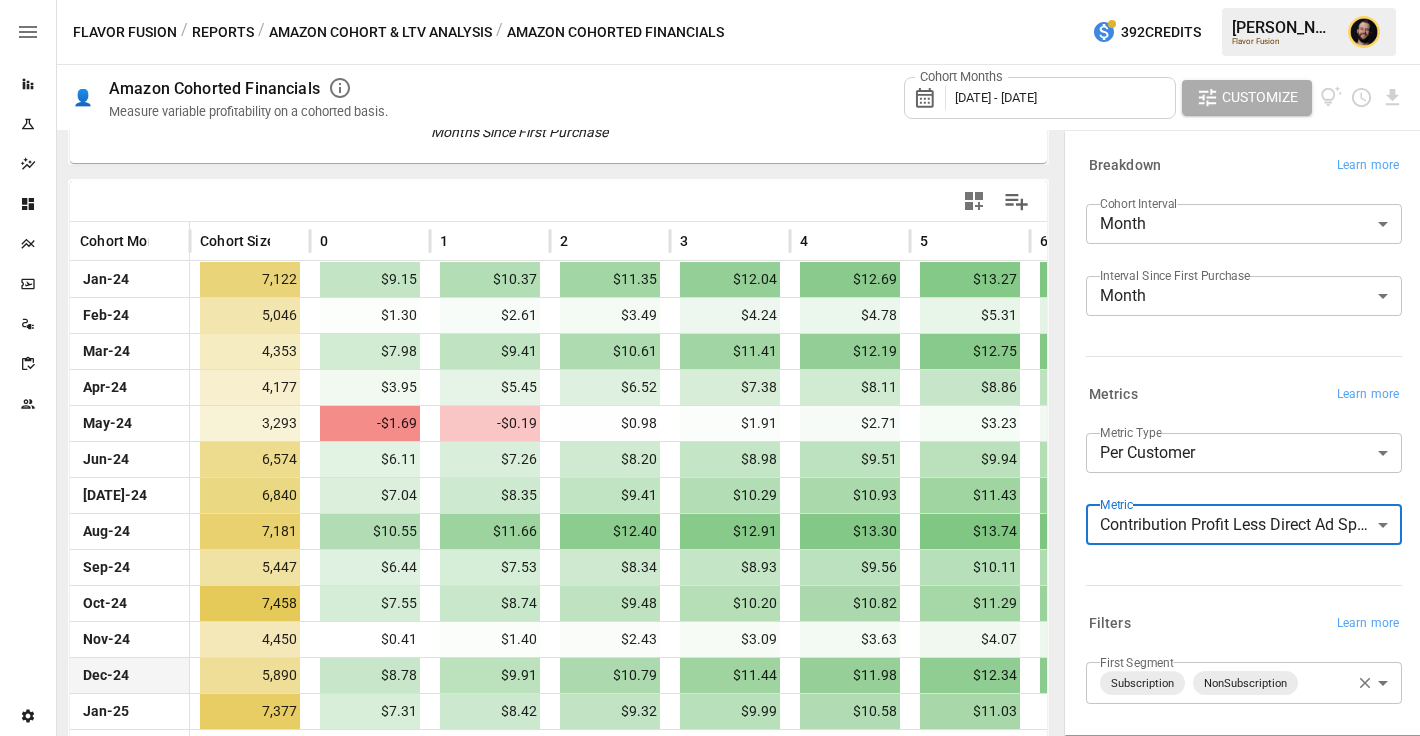 scroll, scrollTop: 386, scrollLeft: 0, axis: vertical 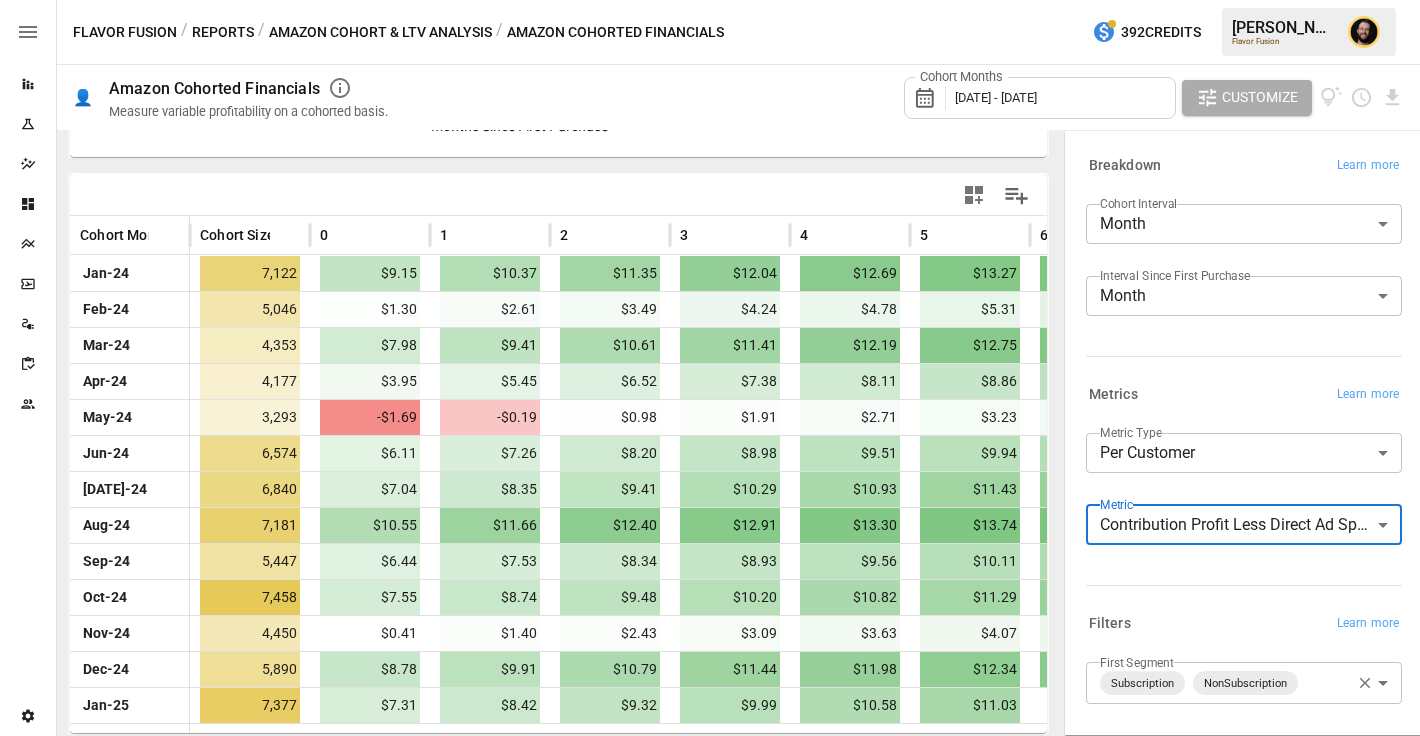 click on "Reports Experiments Dazzler Studio Dashboards Plans SmartModel ™ Data Sources Scorecards Team Settings Flavor Fusion / Reports / Amazon Cohort & LTV Analysis / Amazon Cohorted Financials 392  Credits [PERSON_NAME] Flavor Fusion 👤 Amazon Cohorted Financials Measure variable profitability on a cohorted basis. Cohort Months [DATE] - [DATE] Customize Jan-24 Feb-24 Mar-24 Apr-24 May-24 Jun-24 [DATE]-24 Aug-24 Sep-24 1/2 0 1 2 3 4 5 6 7 8 9 10 11 12 13 14 15 16 17 -$5 $0 $5 $10 $15 $20 Months Since First Purchase 0/0 Cohort Month  Cohort Size   0   1   2   3   4   5   6   7   [DATE]-24 7,122 $9.15 $10.37 $11.35 $12.04 $12.69 $13.27 $13.84 $14.32 $14.81 Feb-24 5,046 $1.30 $2.61 $3.49 $4.24 $4.78 $5.31 $5.84 $6.21 $6.61 Mar-24 4,353 $7.98 $9.41 $10.61 $11.41 $12.19 $12.75 $13.37 $13.84 $14.34 Apr-24 4,177 $3.95 $5.45 $6.52 $7.38 $8.11 $8.86 $9.49 $9.94 $10.28 May-24 3,293 -$1.69 -$0.19 $0.98 $1.91 $2.71 $3.23 $3.68 $4.10 $4.54 Jun-24 6,574 $6.11 $7.26 $8.20 $8.98 $9.51 $9.94 $10.28 $10.70 $11.07 [DATE]-24 6,840" at bounding box center (710, 0) 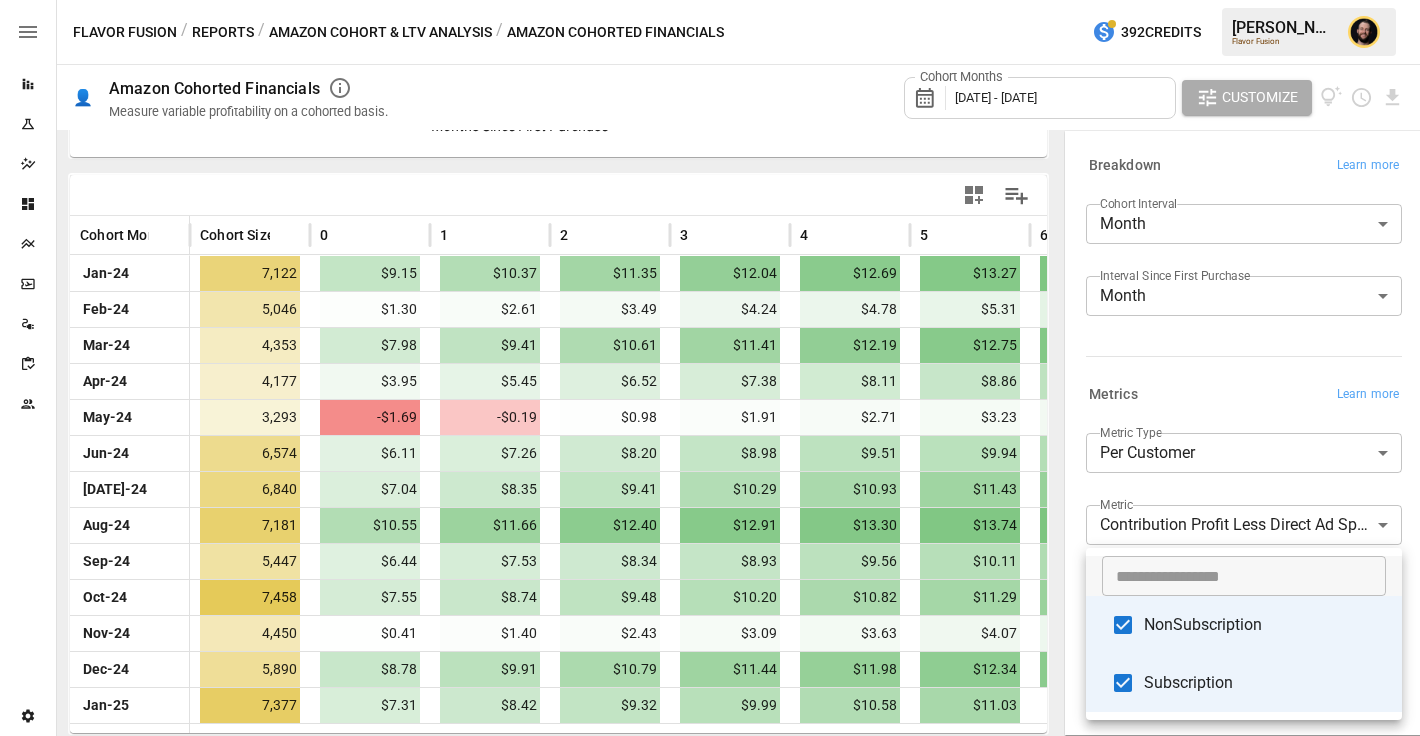 click at bounding box center [710, 368] 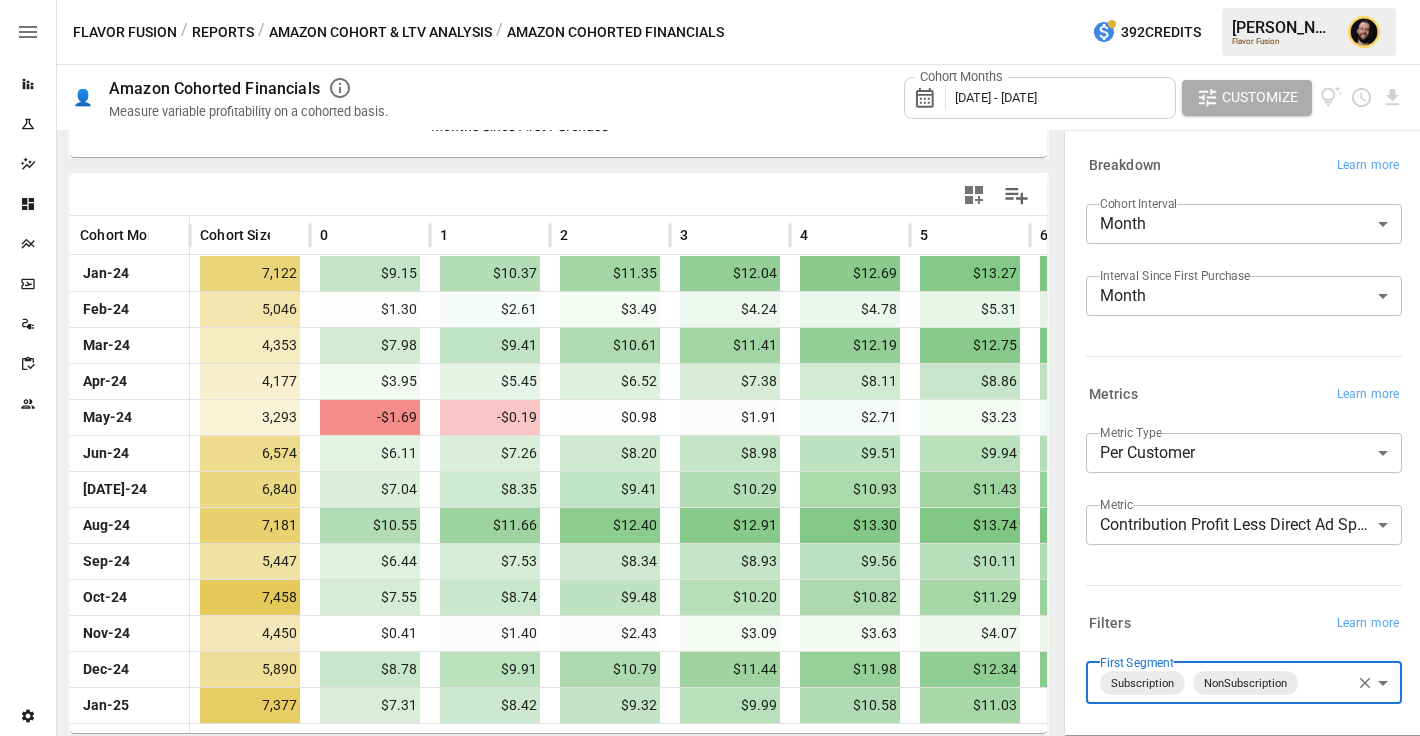 scroll, scrollTop: 0, scrollLeft: 0, axis: both 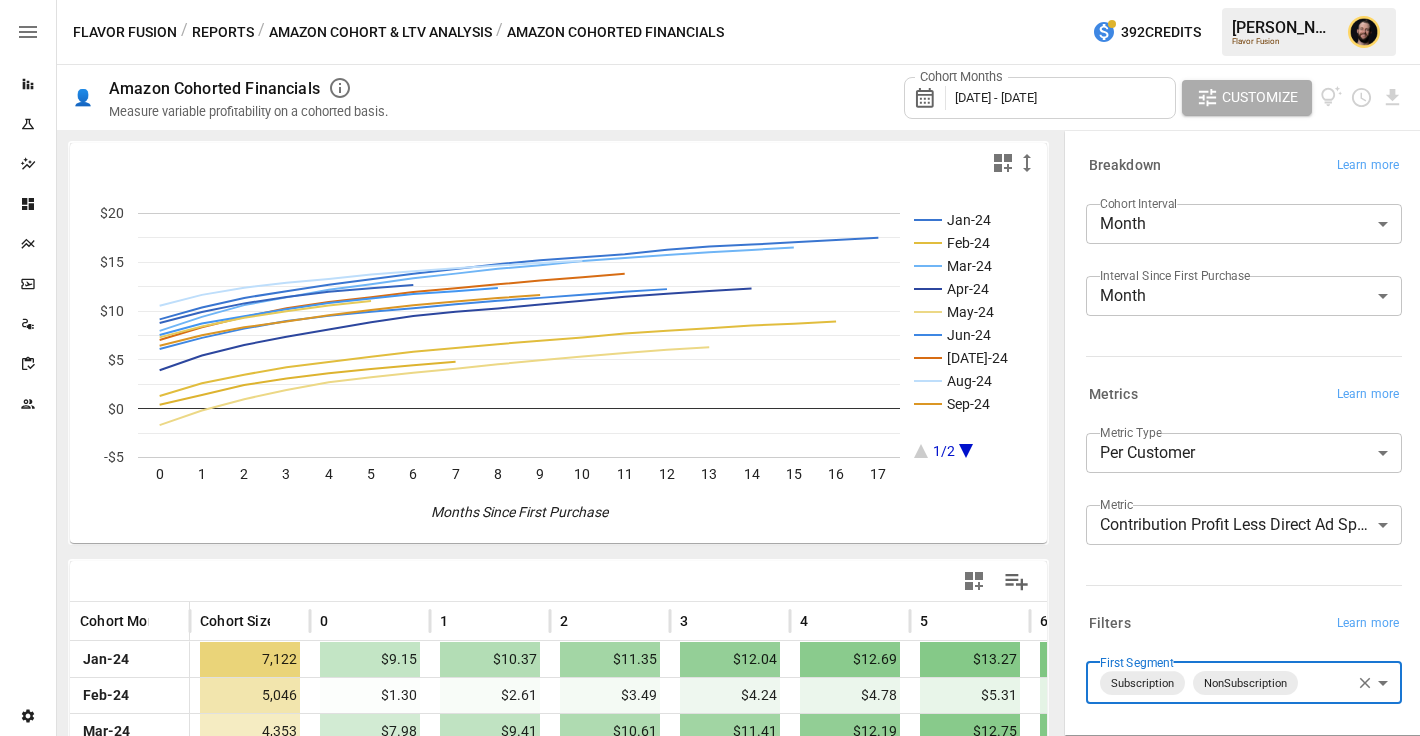 click on "Dashboards" at bounding box center (28, 204) 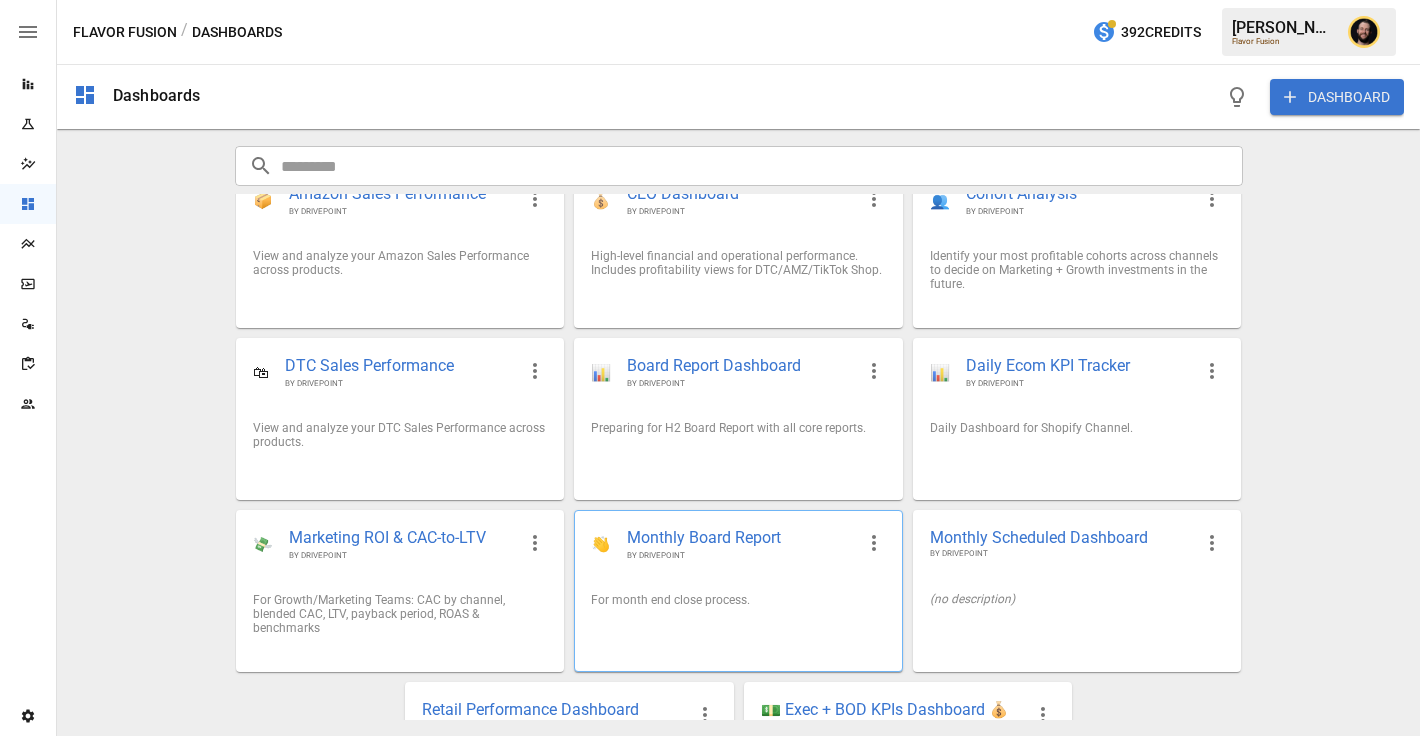 scroll, scrollTop: 0, scrollLeft: 0, axis: both 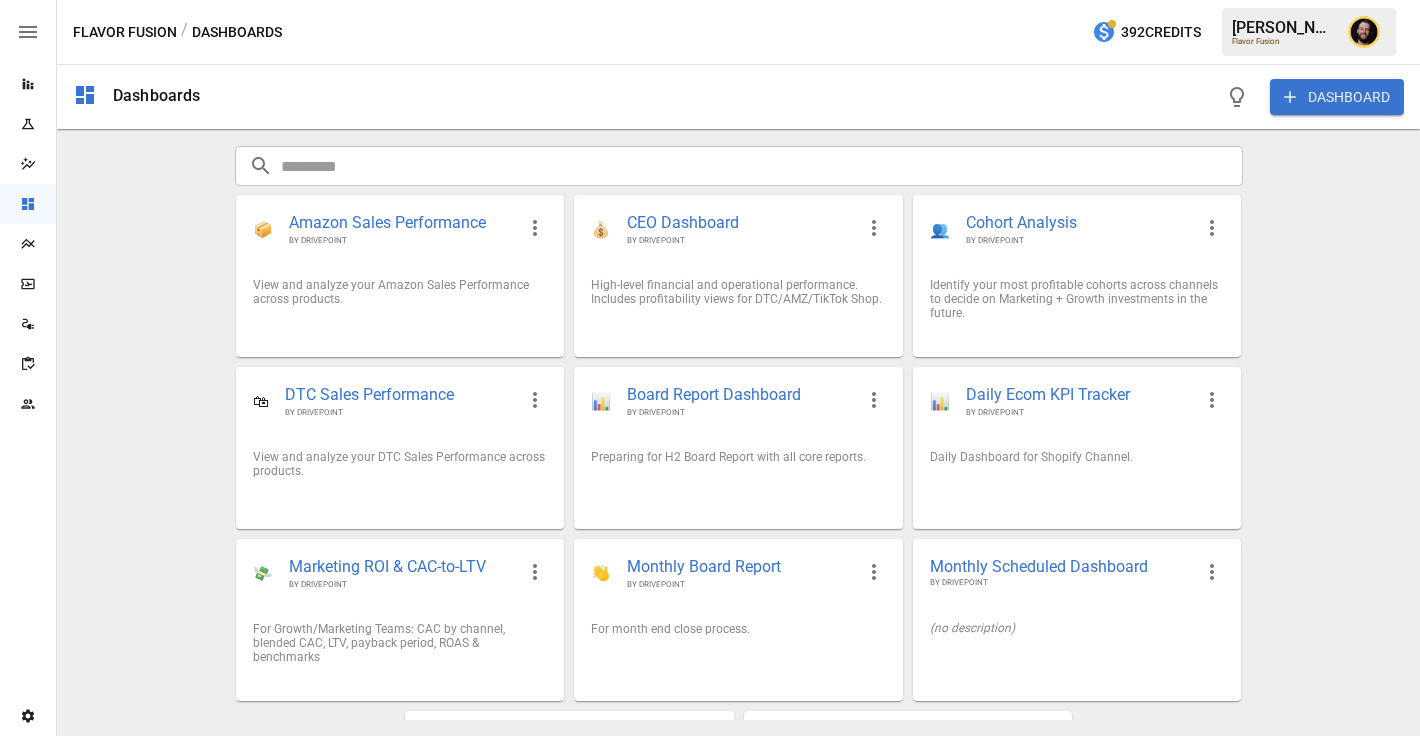 click 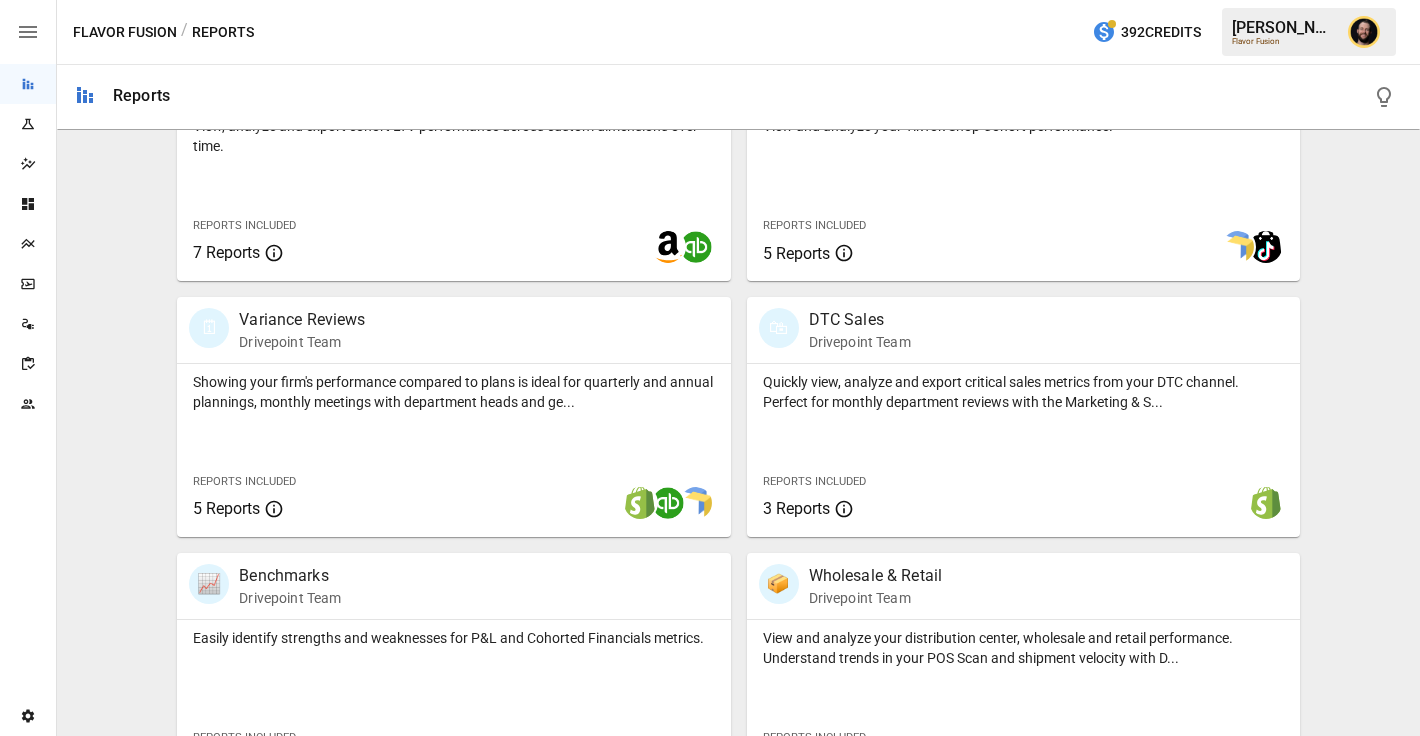 scroll, scrollTop: 1116, scrollLeft: 0, axis: vertical 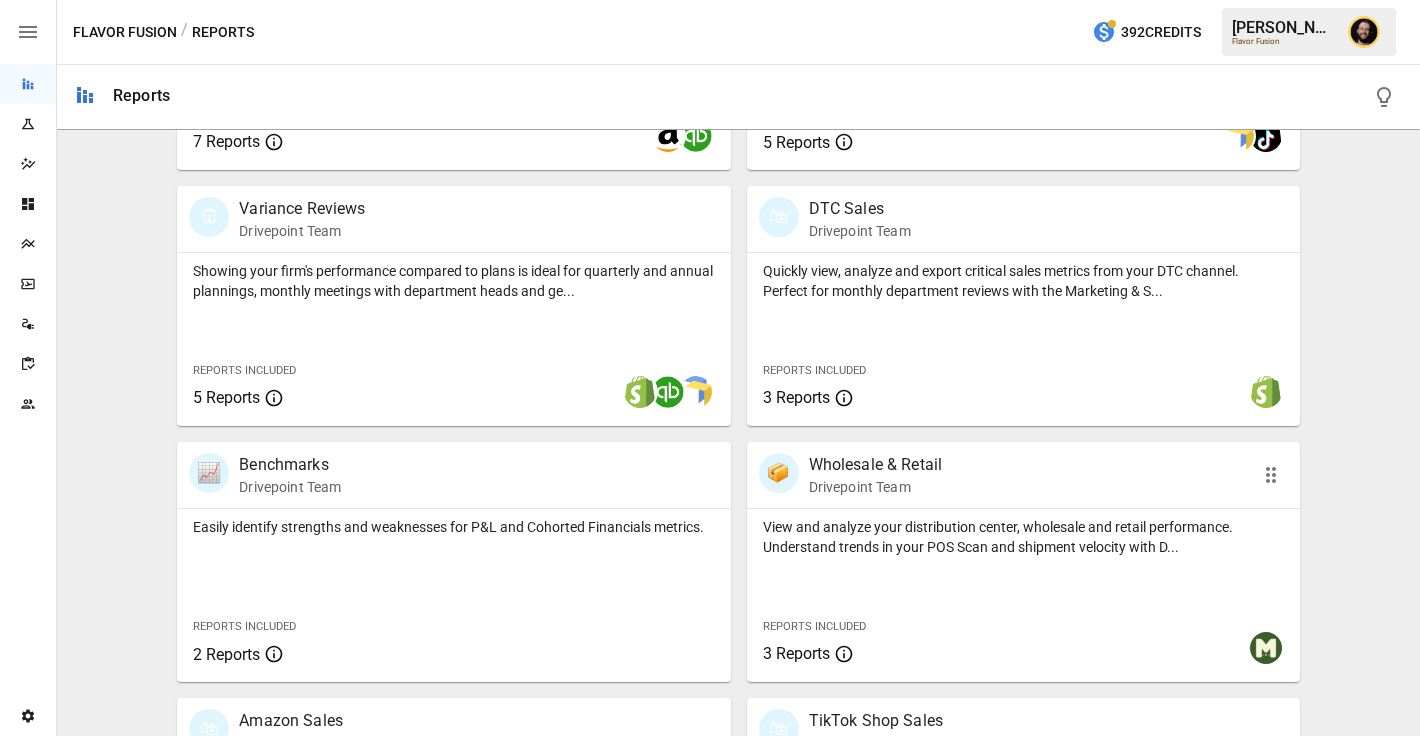 click on "View and analyze your distribution center, wholesale and retail performance. Understand trends in your POS Scan and shipment velocity with D..." at bounding box center (1023, 533) 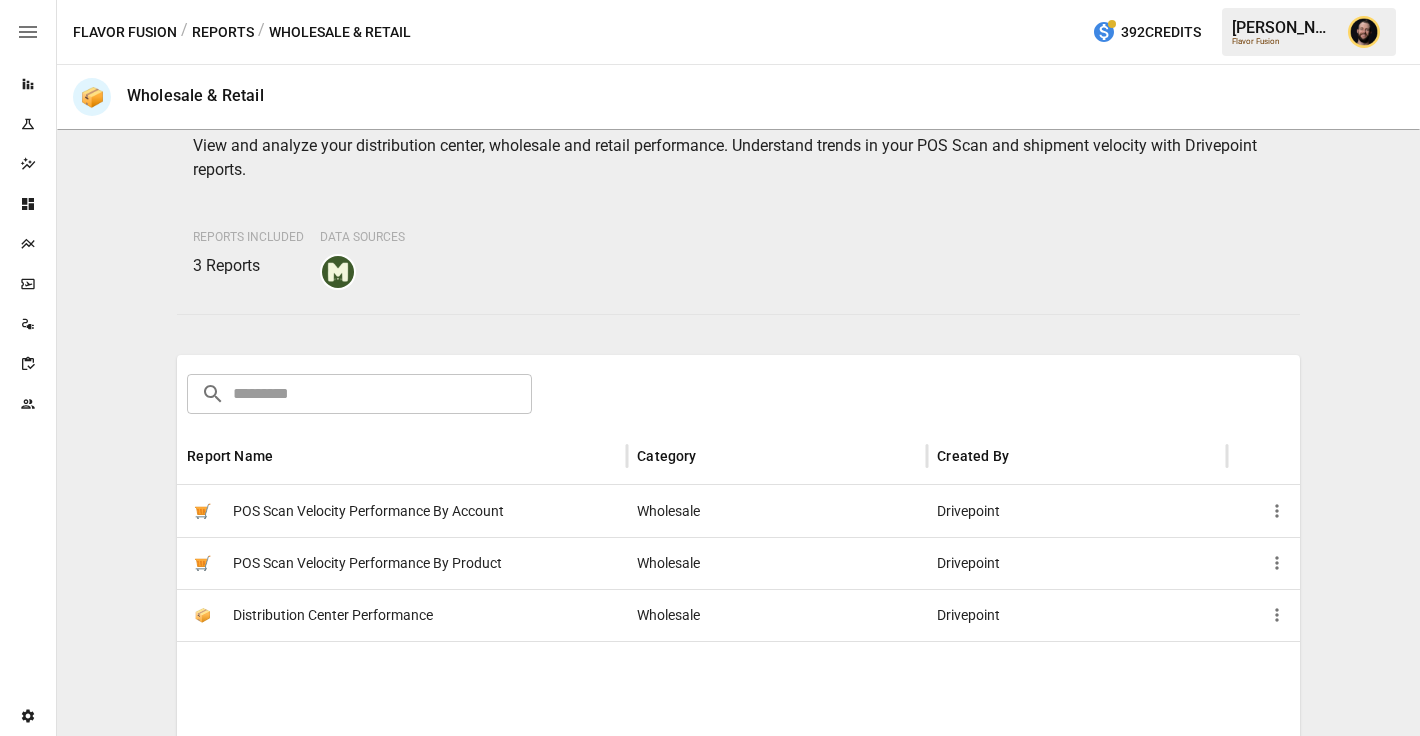 scroll, scrollTop: 147, scrollLeft: 0, axis: vertical 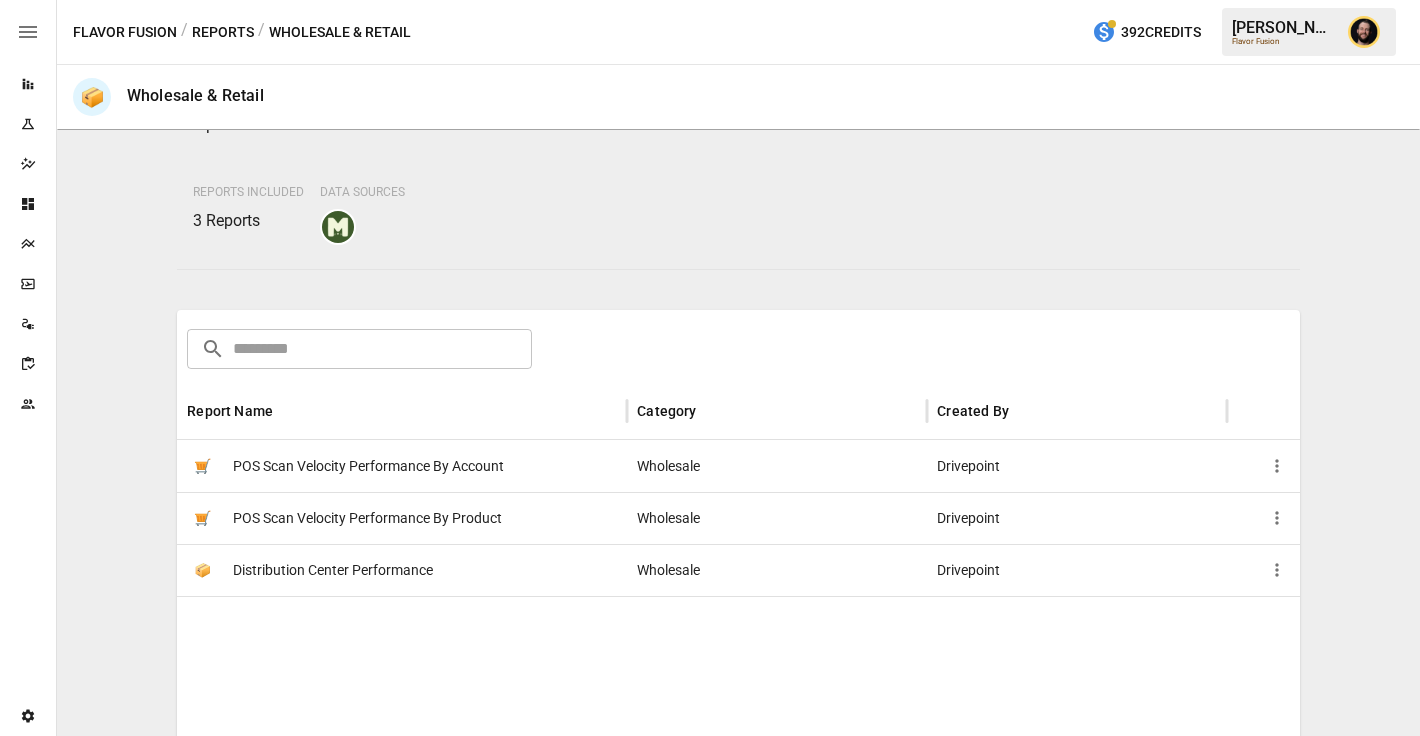 click on "Reports" at bounding box center (223, 32) 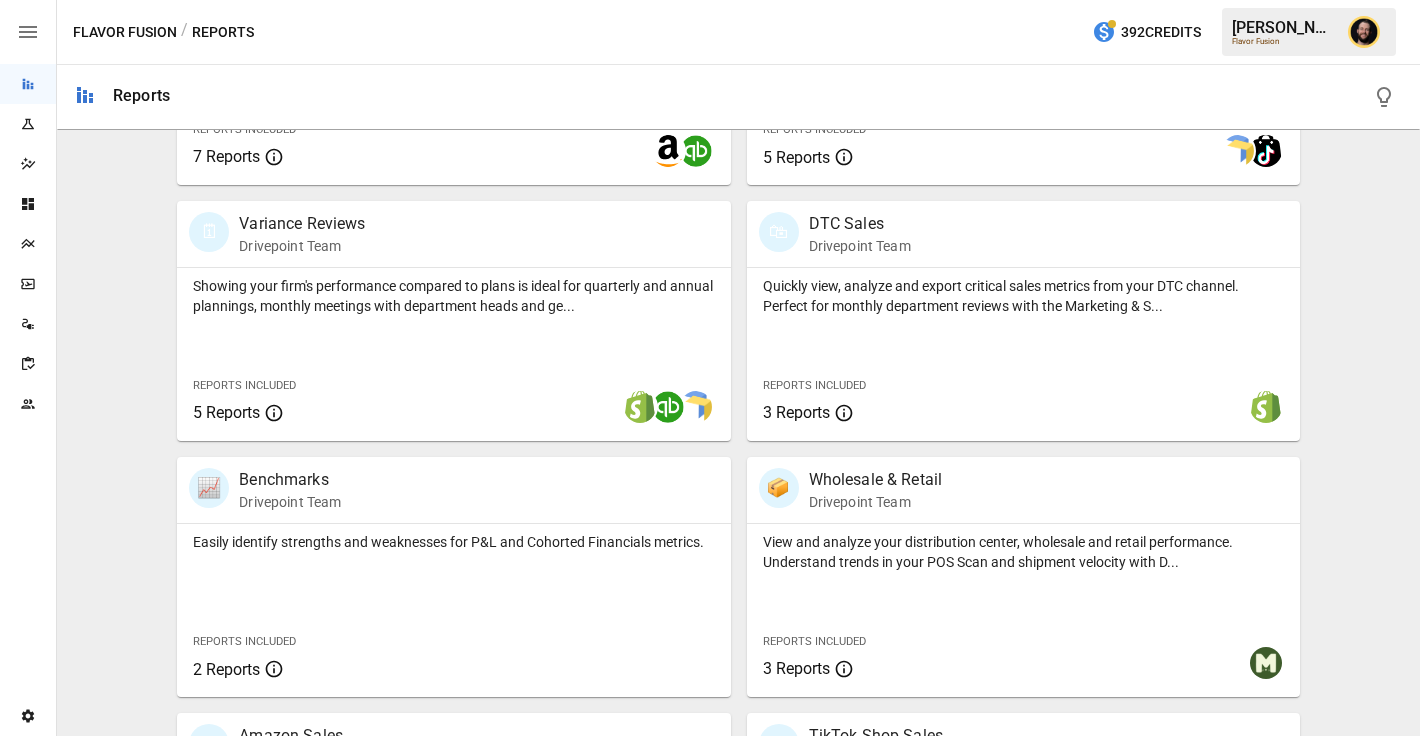 scroll, scrollTop: 1272, scrollLeft: 0, axis: vertical 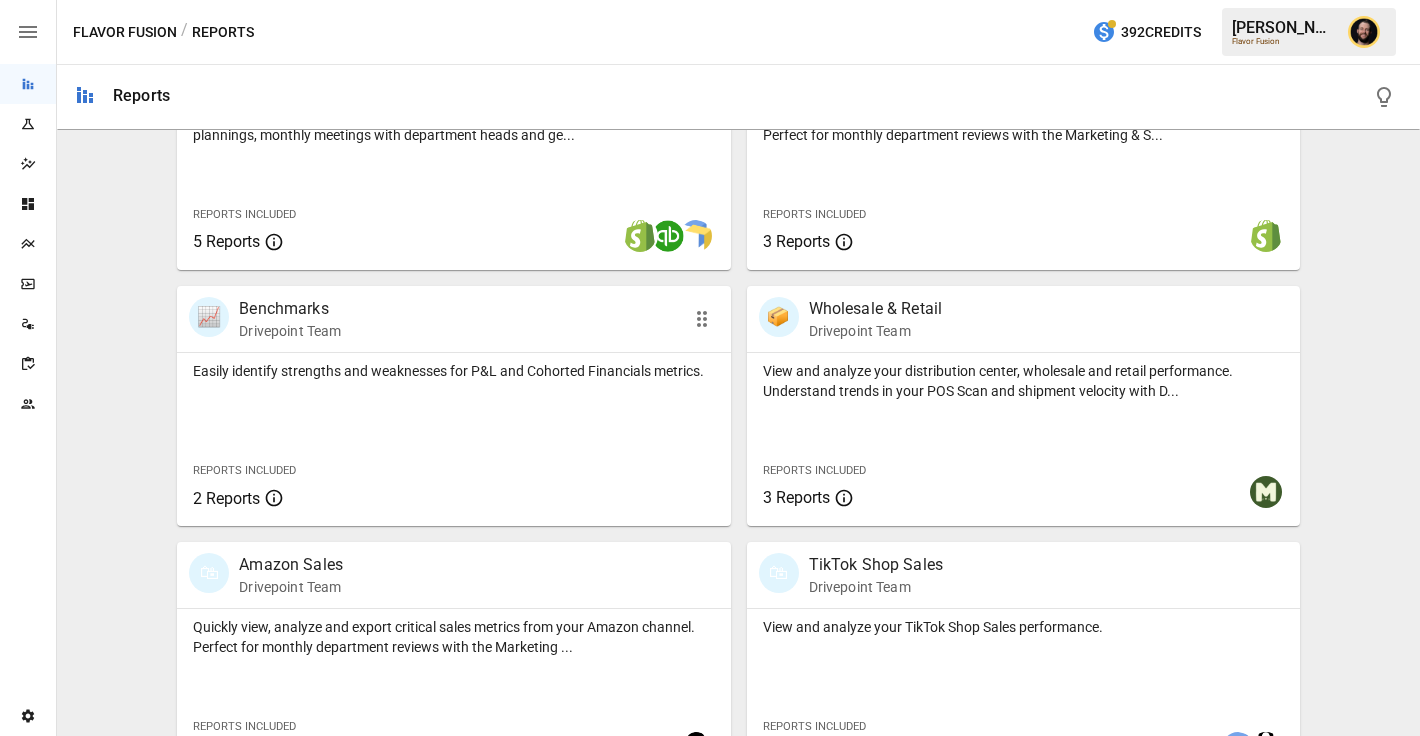 click on "Easily identify strengths and weaknesses for P&L and Cohorted Financials metrics.  Reports Included 2 Reports" at bounding box center (453, 439) 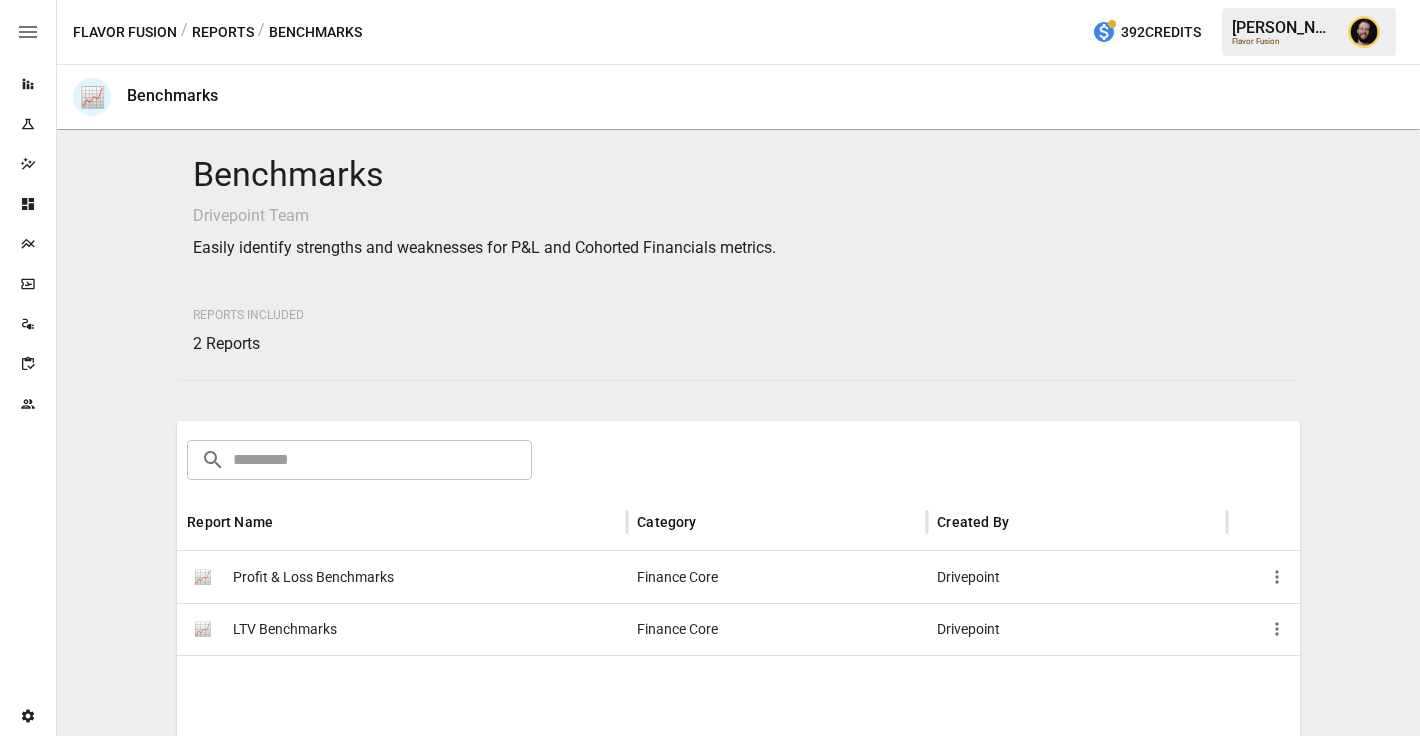 click on "Reports" at bounding box center (223, 32) 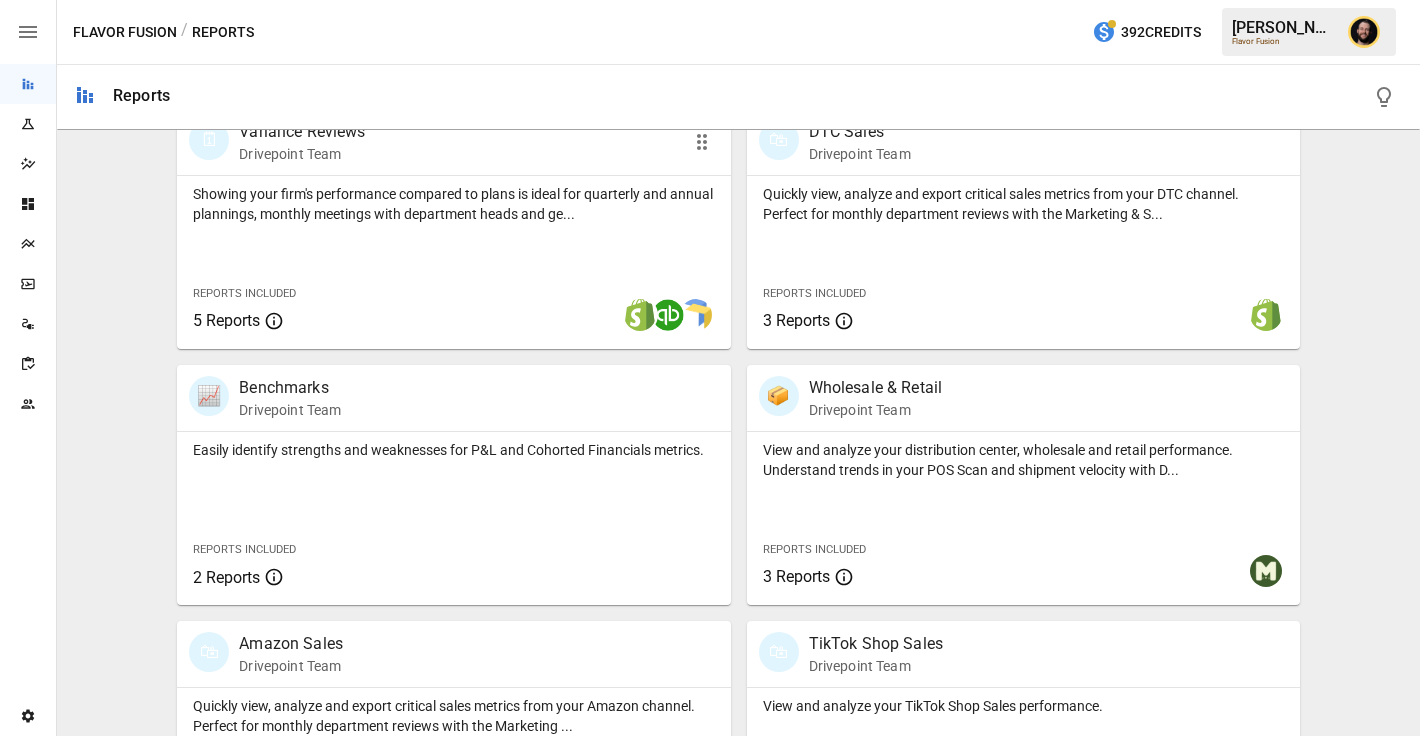 scroll, scrollTop: 1326, scrollLeft: 0, axis: vertical 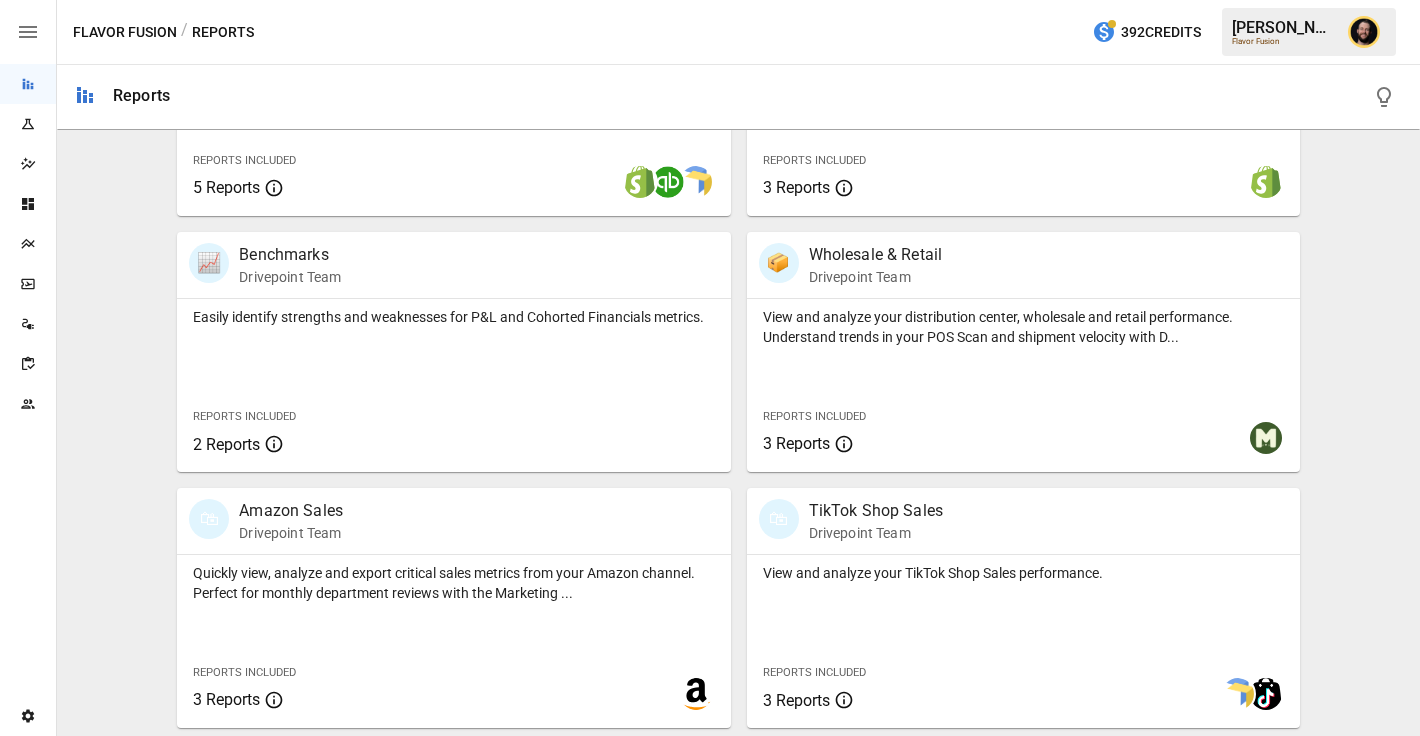 click at bounding box center (28, 204) 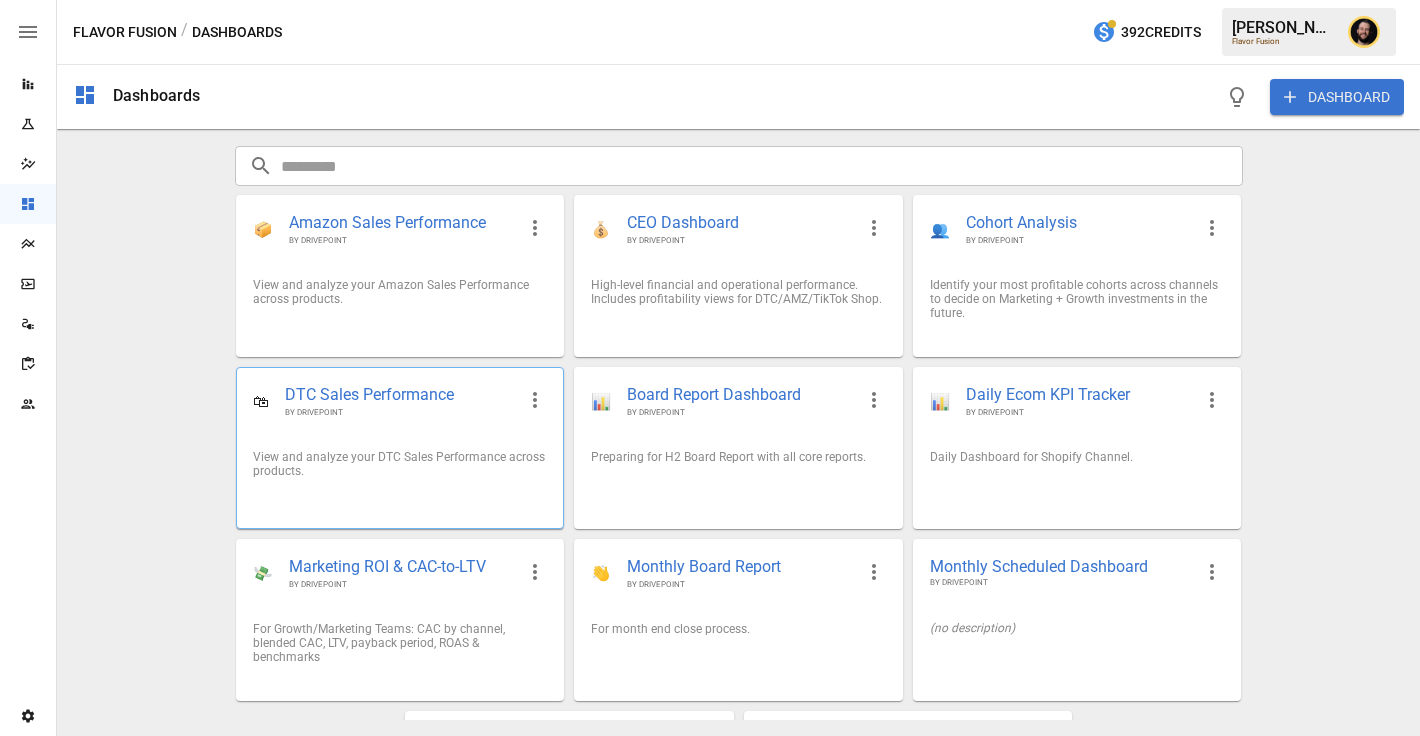 scroll, scrollTop: 154, scrollLeft: 0, axis: vertical 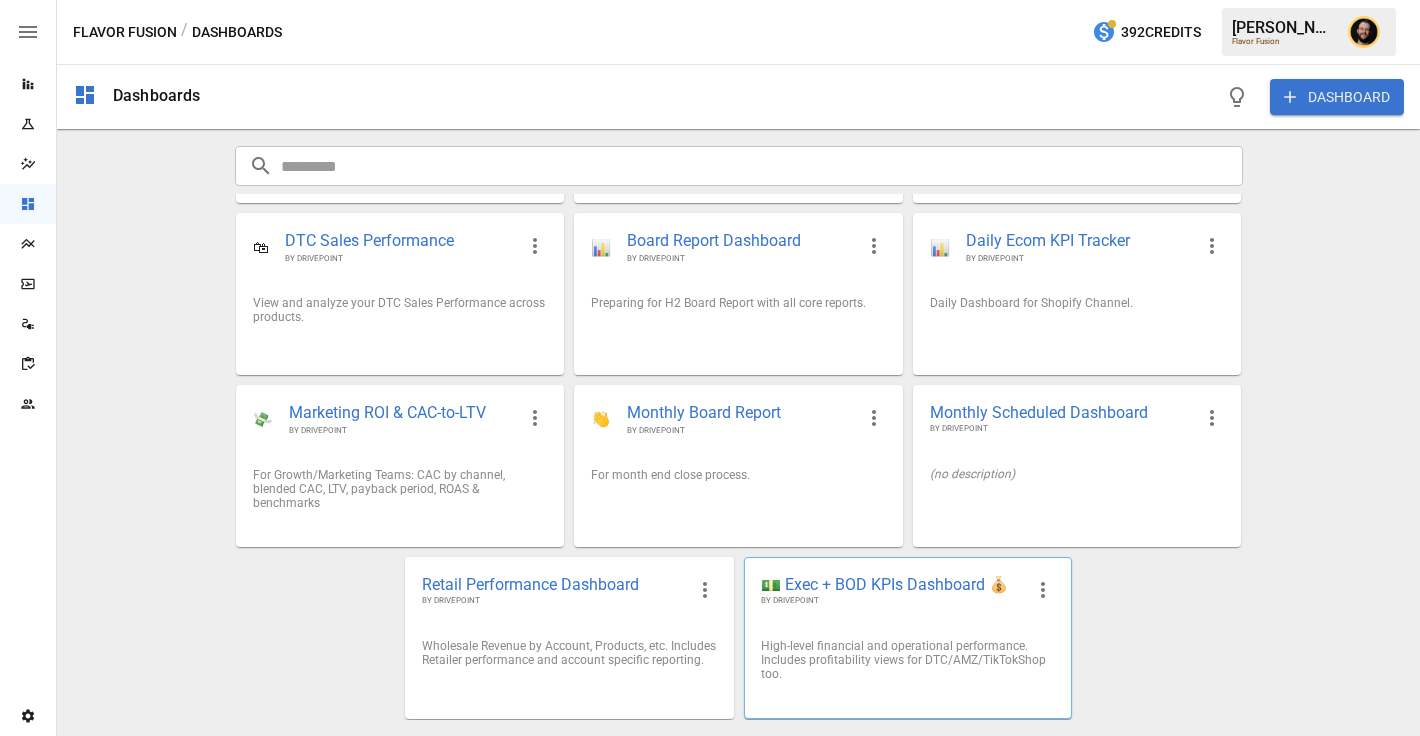 click on "💵 Exec + BOD KPIs Dashboard 💰 BY DRIVEPOINT" at bounding box center (908, 590) 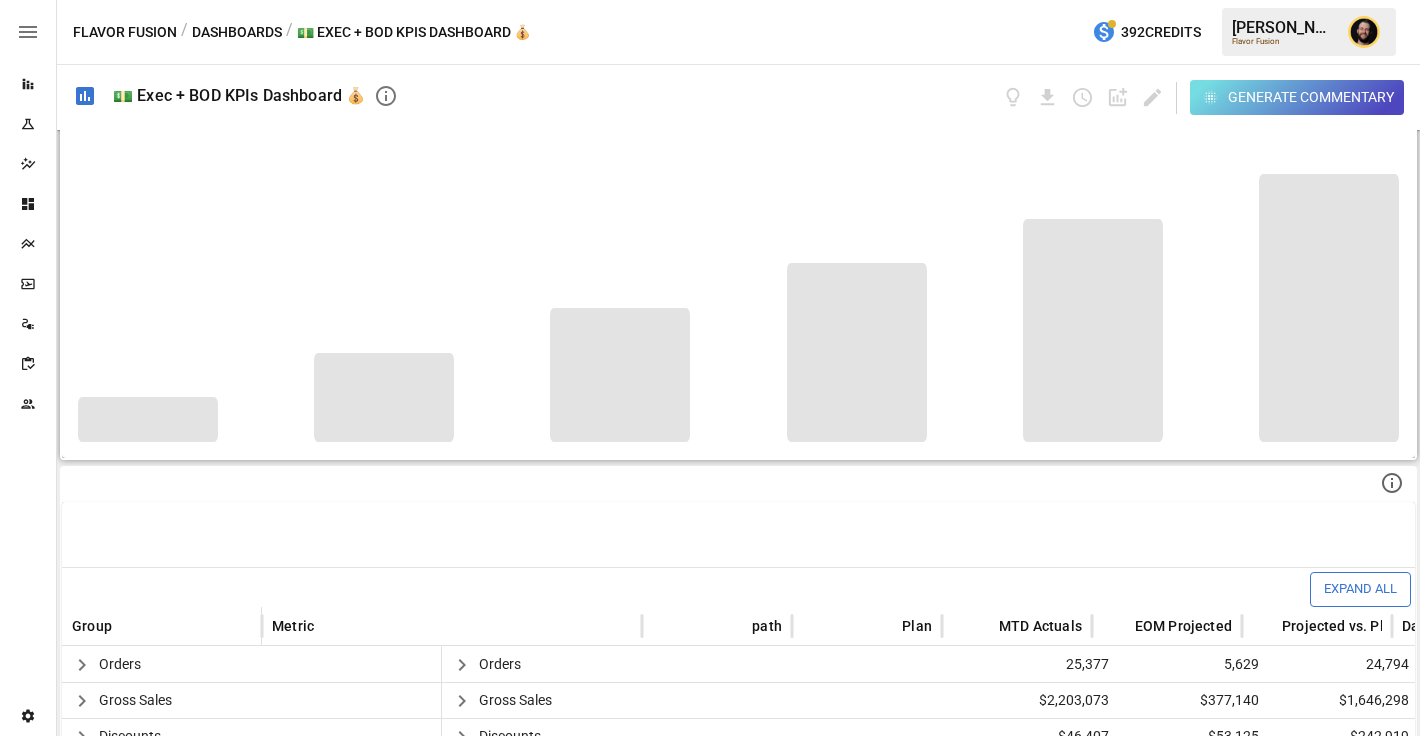 scroll, scrollTop: 262, scrollLeft: 0, axis: vertical 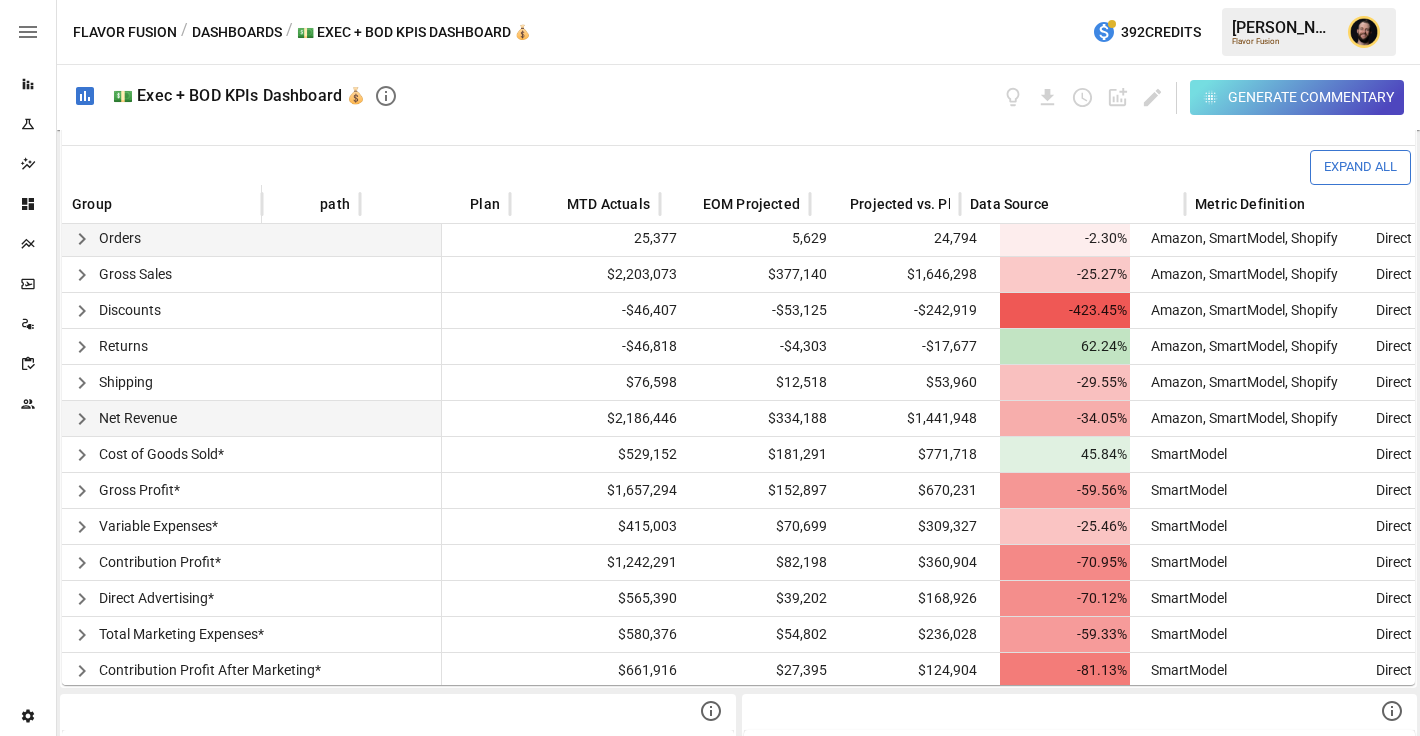 click 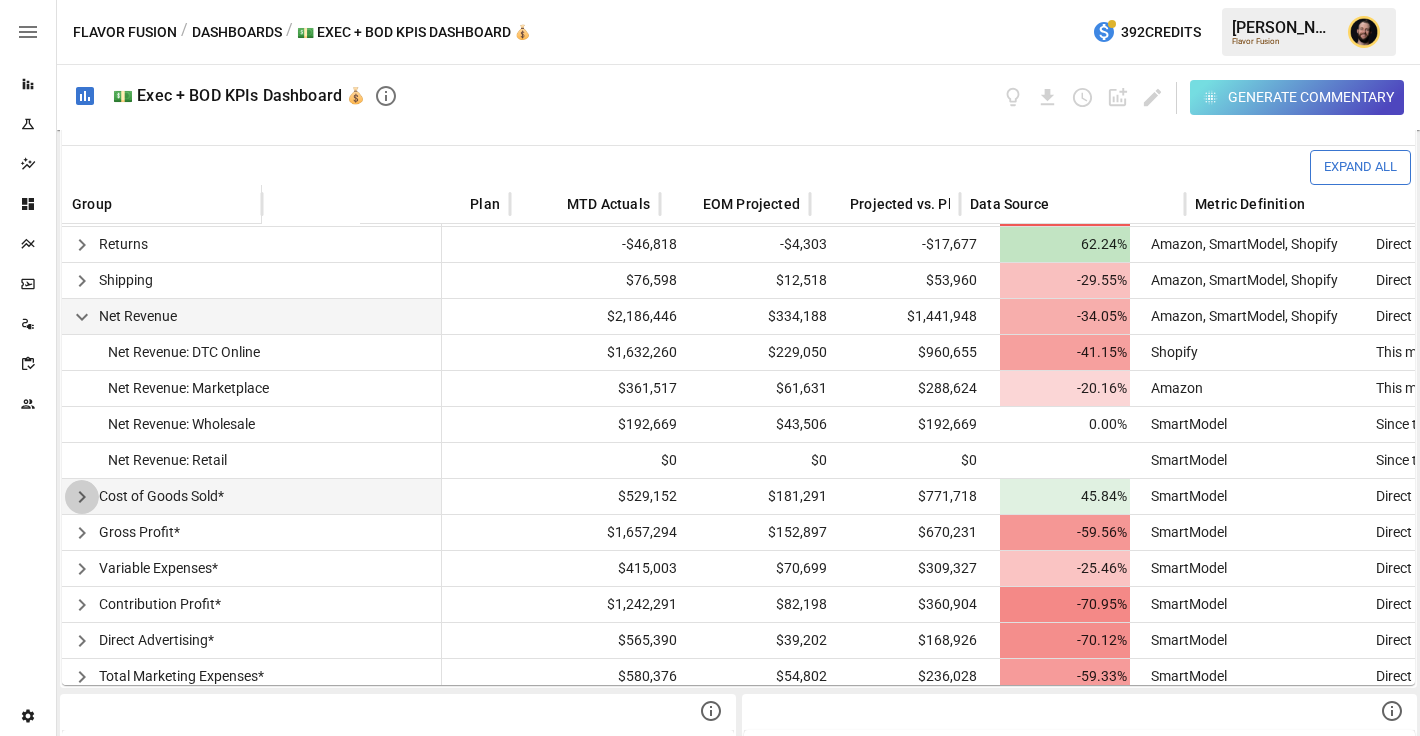 click 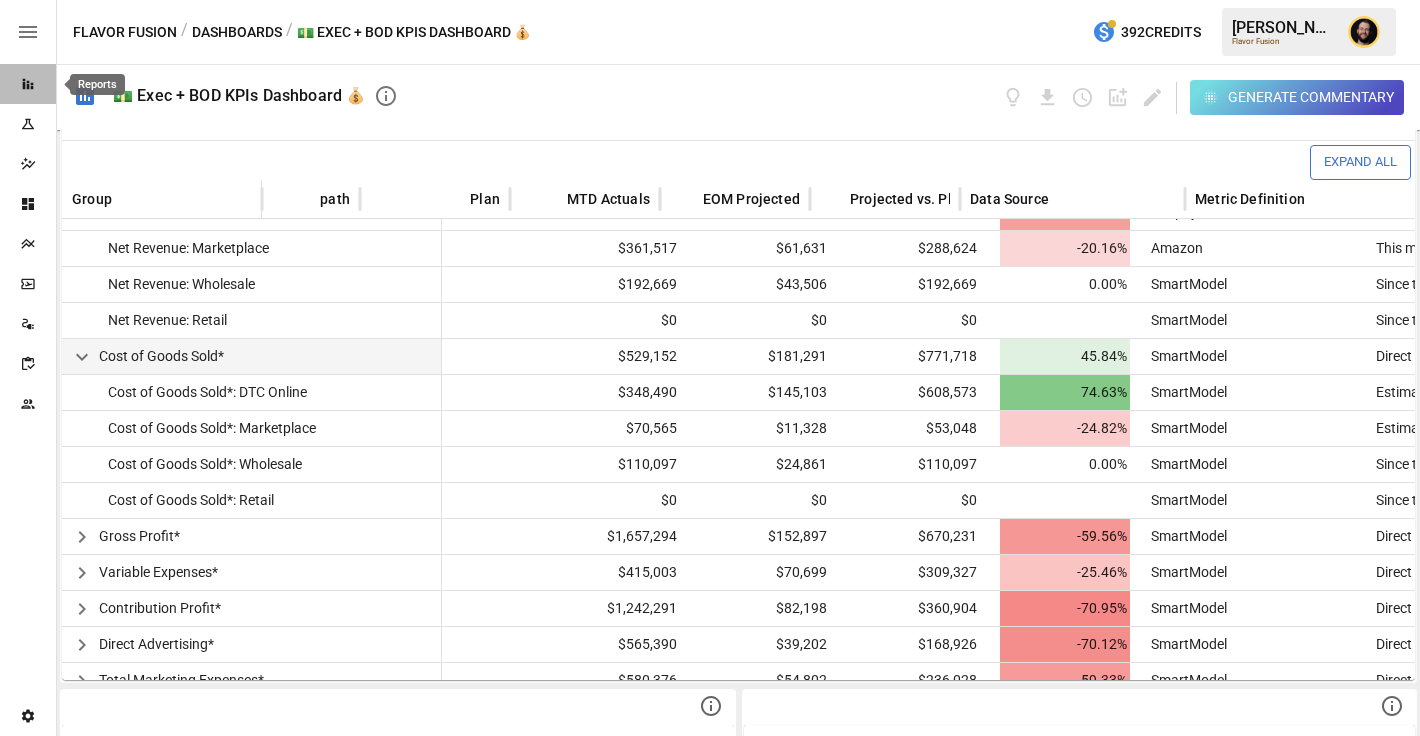 click 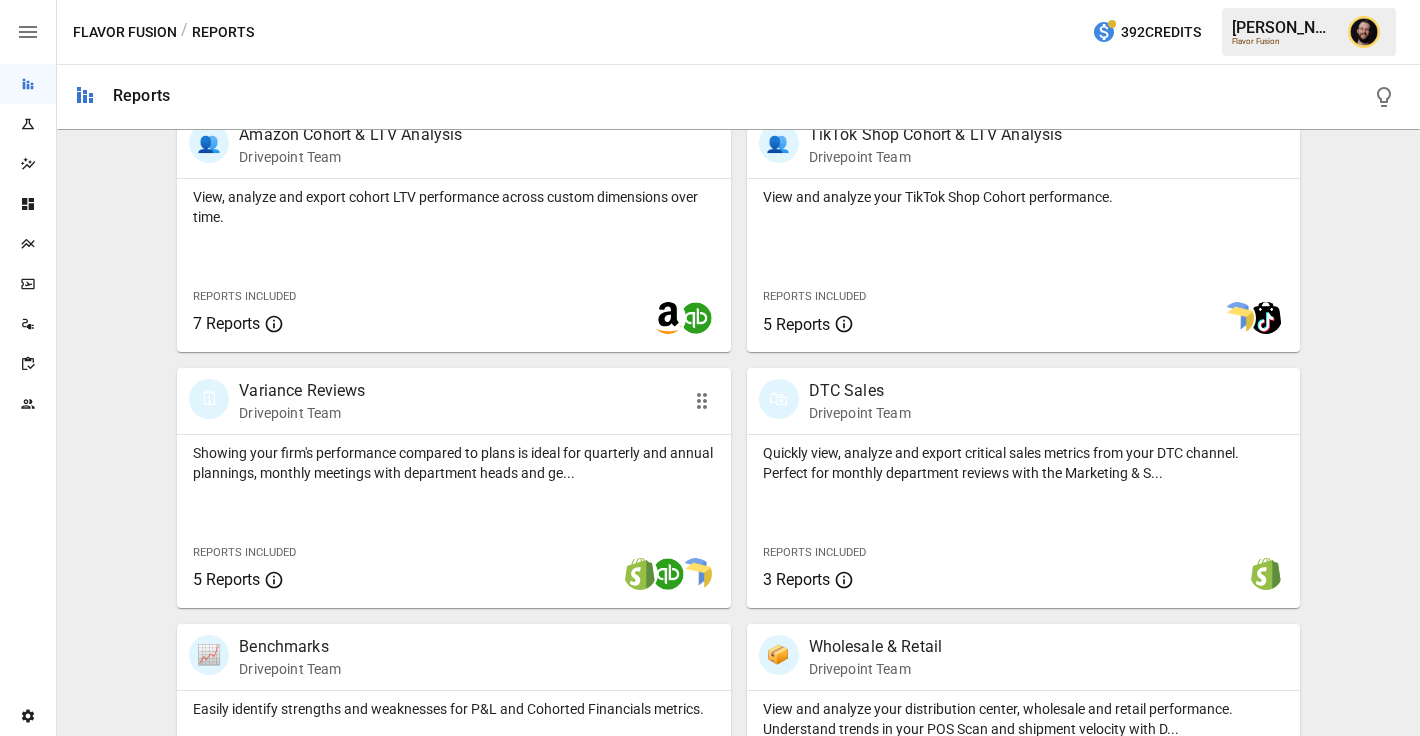 click on "Showing your firm's performance compared to plans is ideal for quarterly and annual plannings, monthly meetings with department heads and ge..." at bounding box center (453, 463) 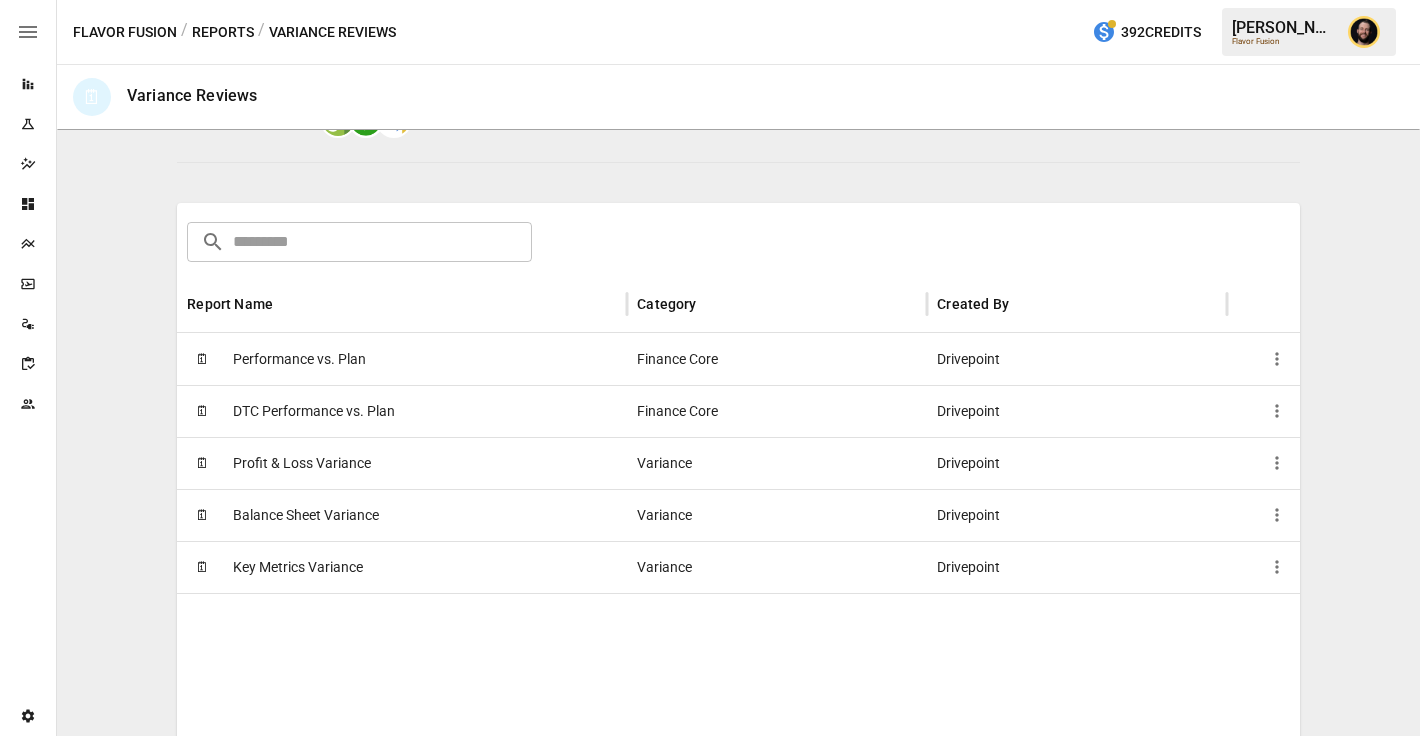 click on "🗓 Profit & Loss Variance" at bounding box center [402, 463] 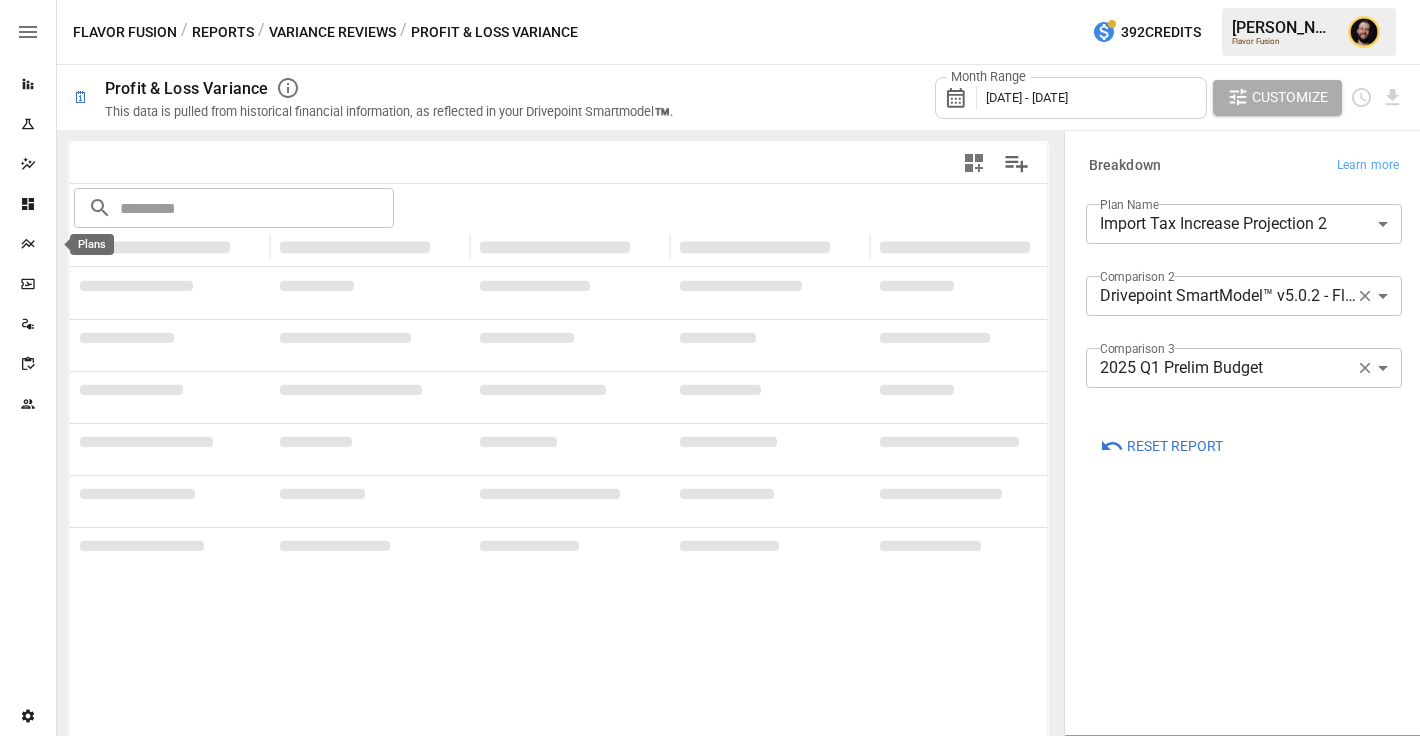 click at bounding box center (28, 244) 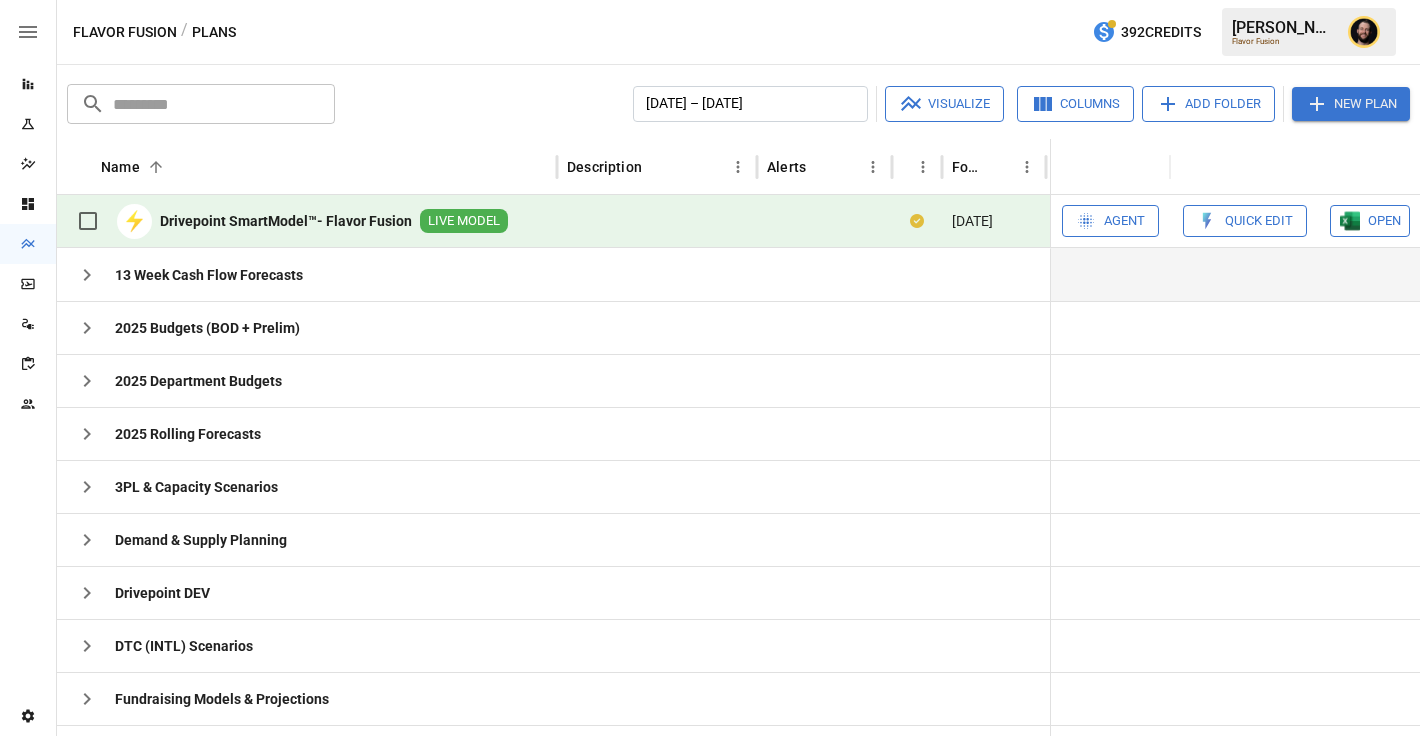 click 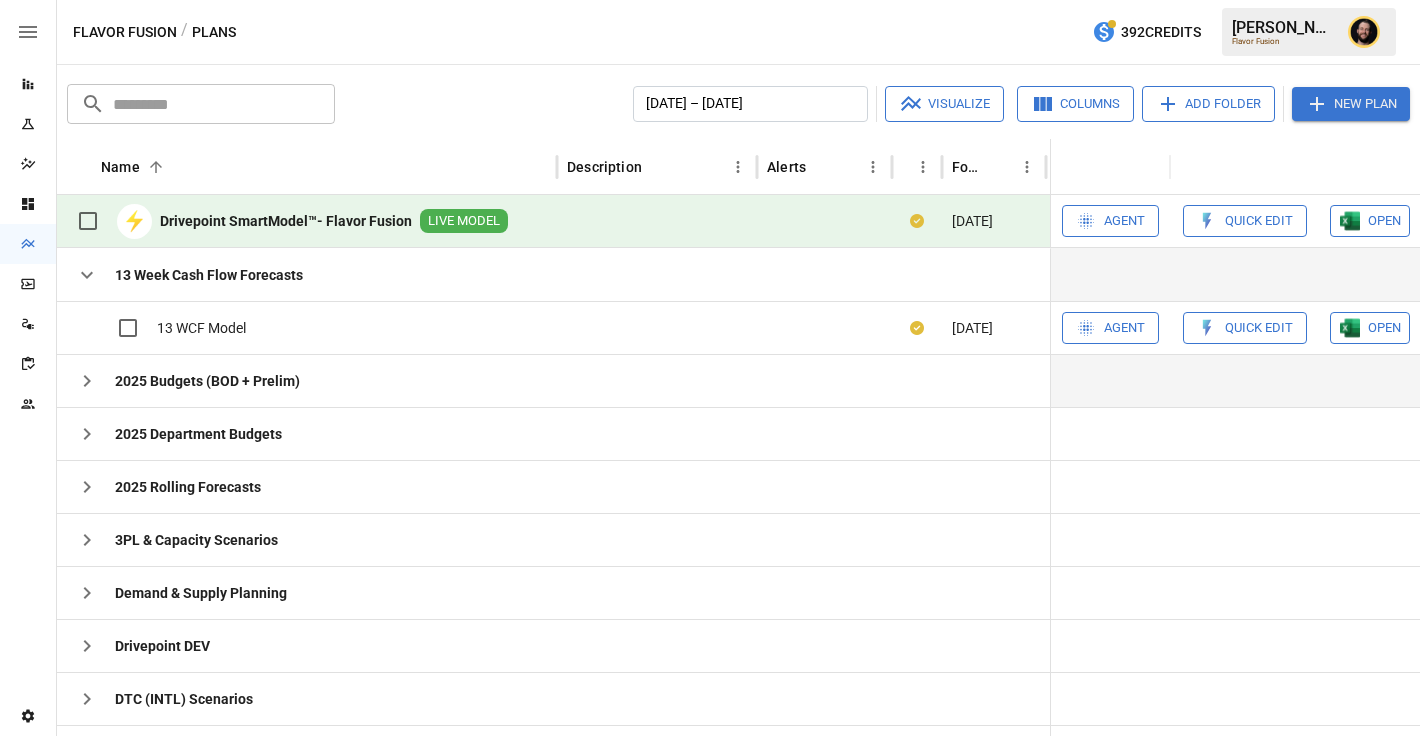 click 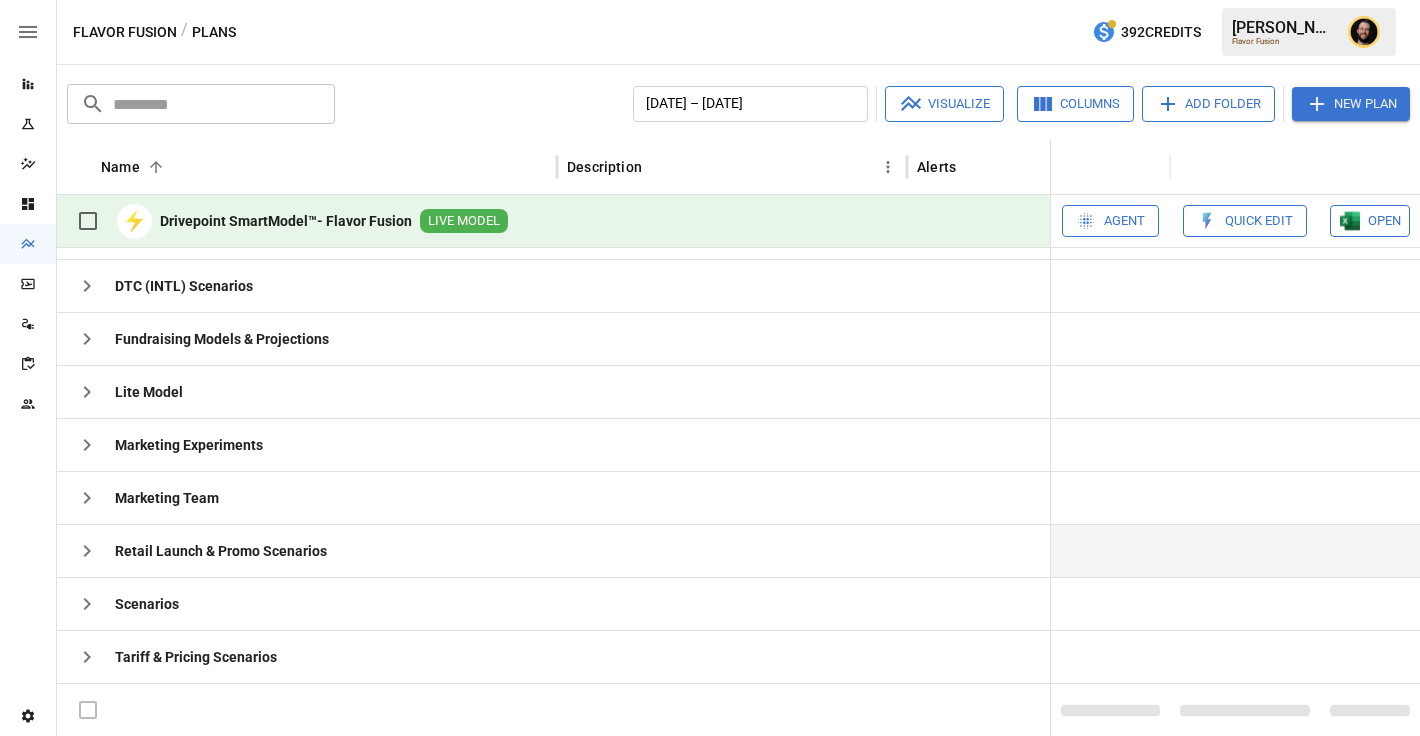 click 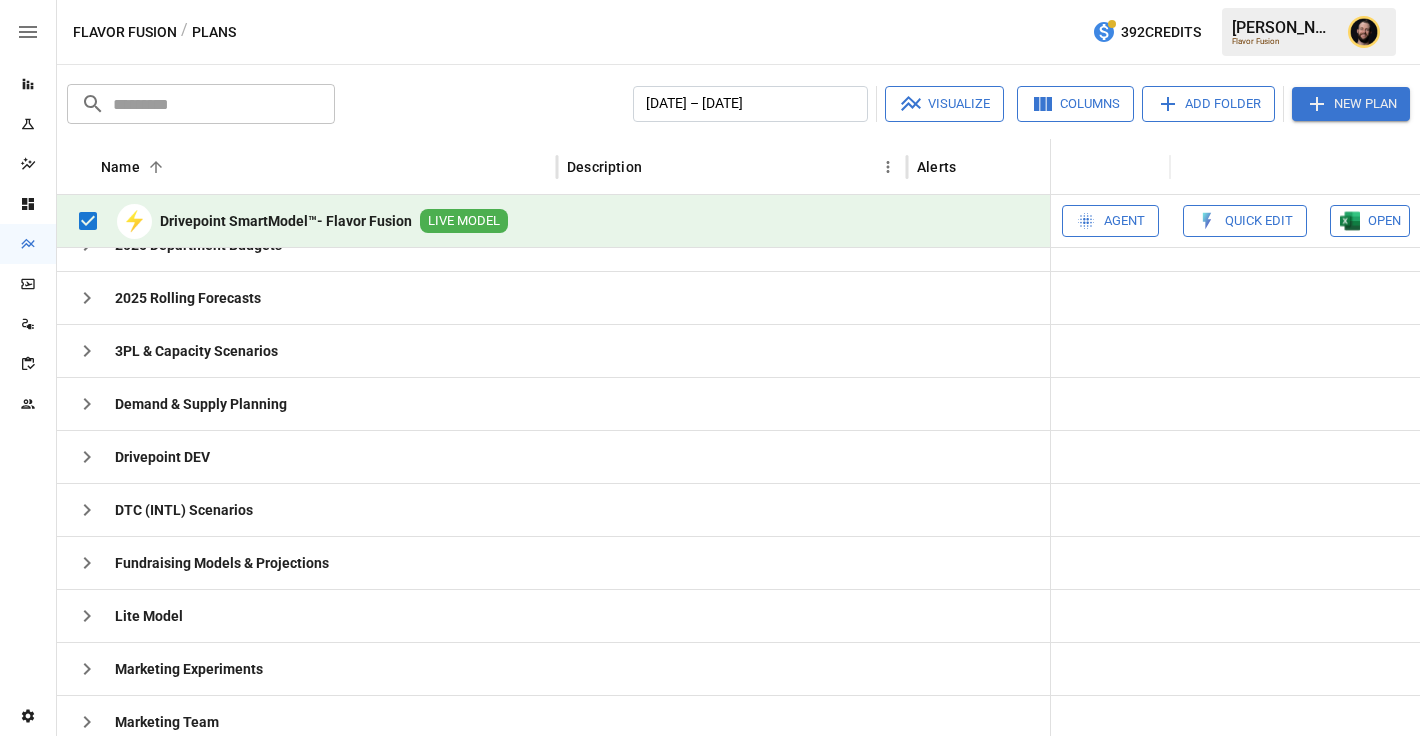 click on "Visualize" at bounding box center (944, 104) 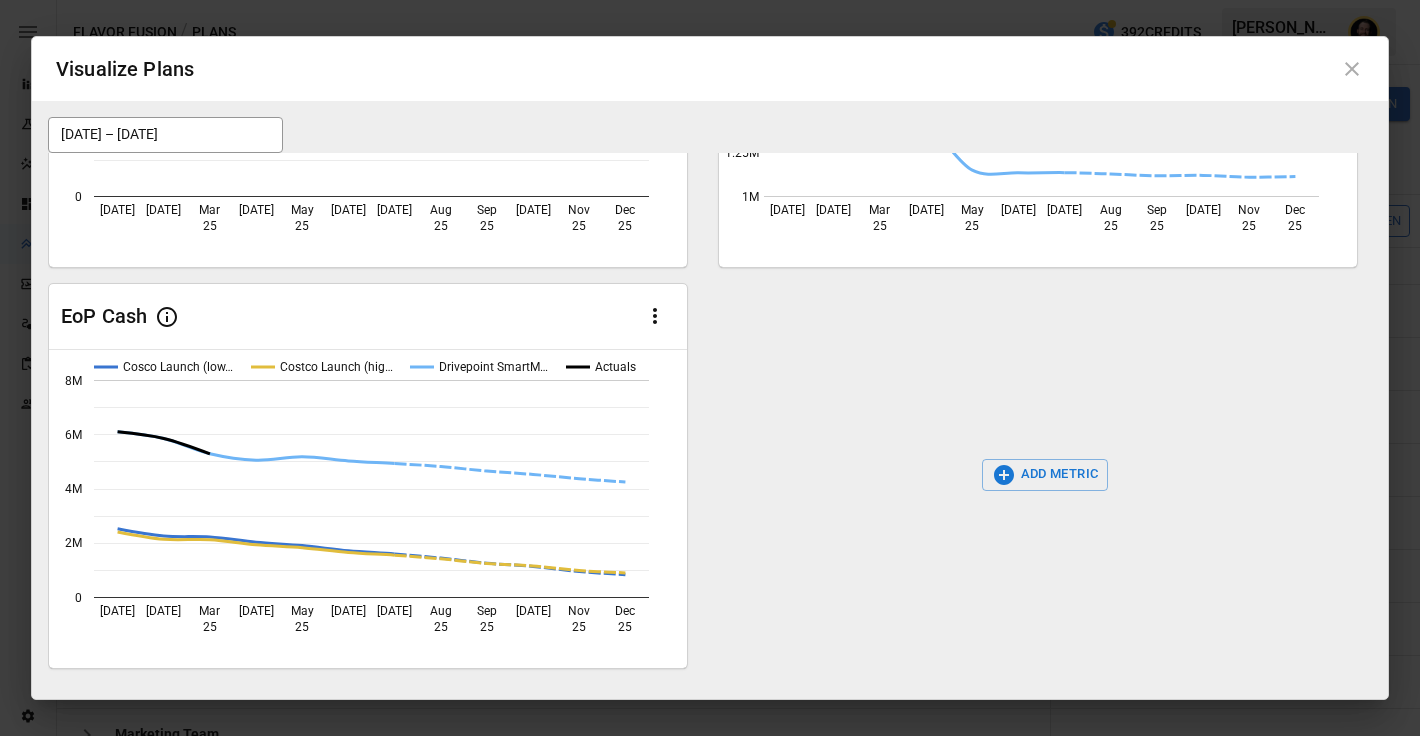 click 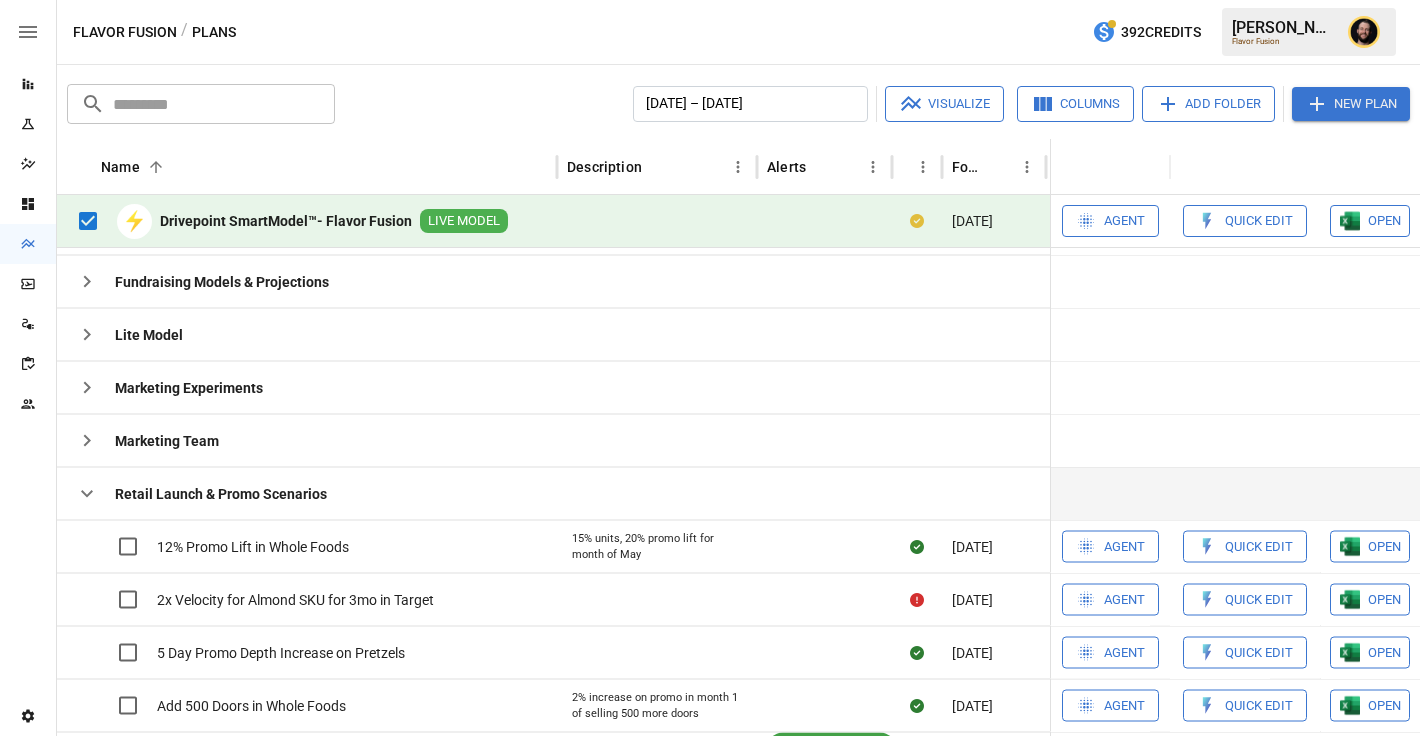 click 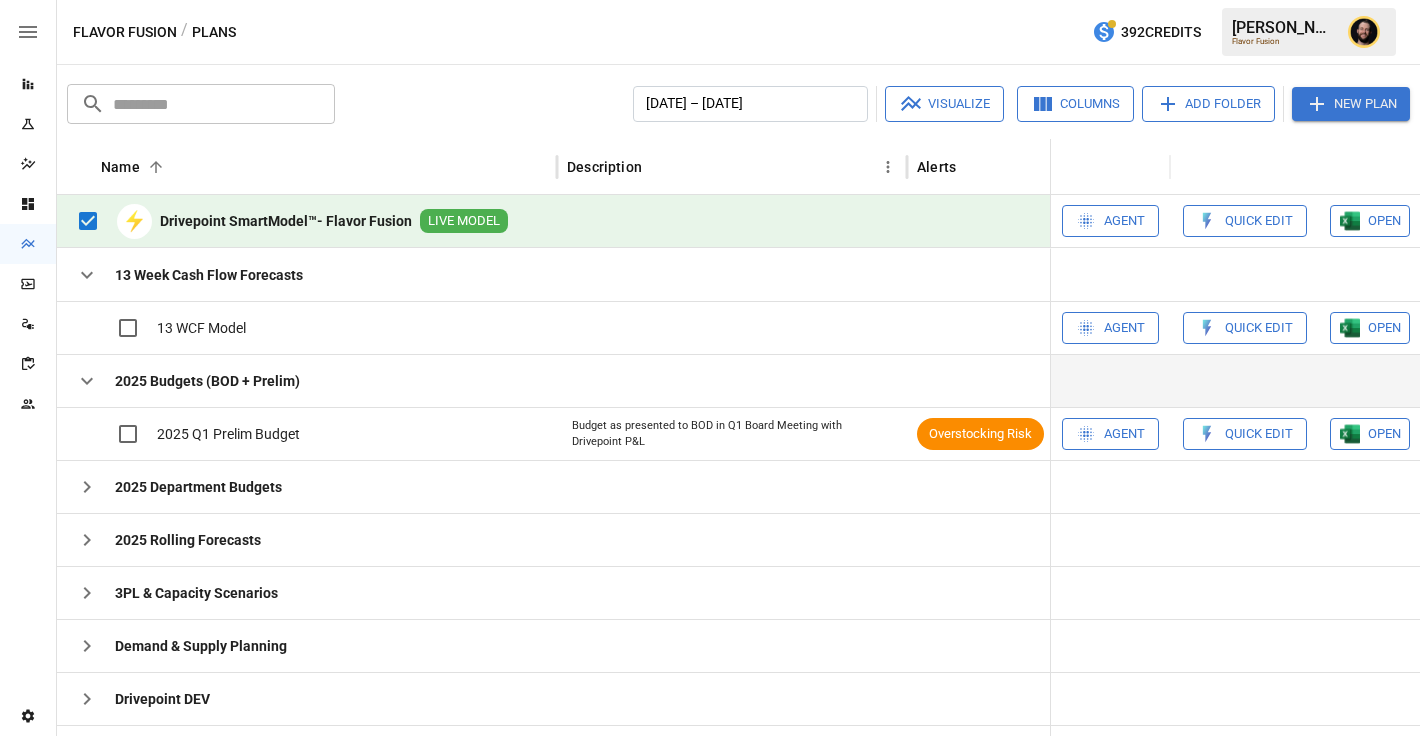 click 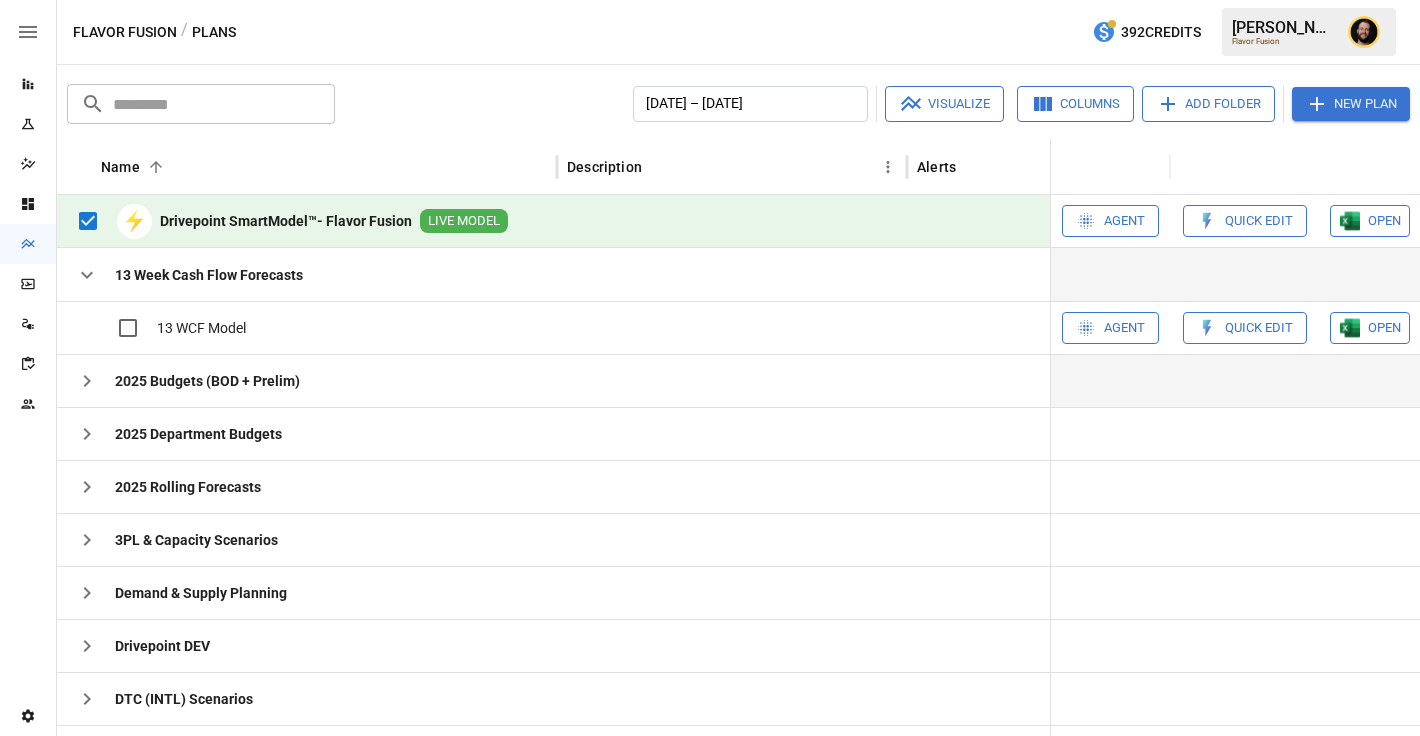 click 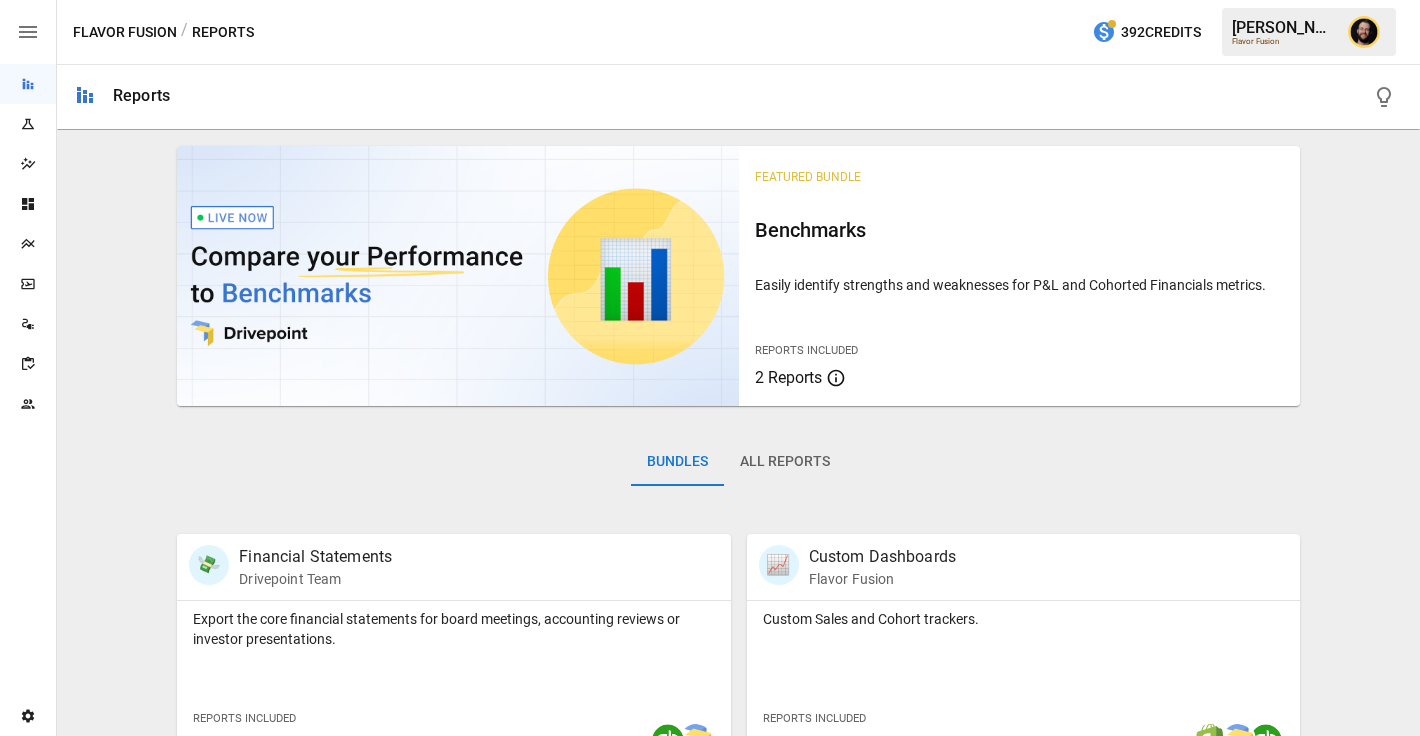 scroll, scrollTop: 0, scrollLeft: 0, axis: both 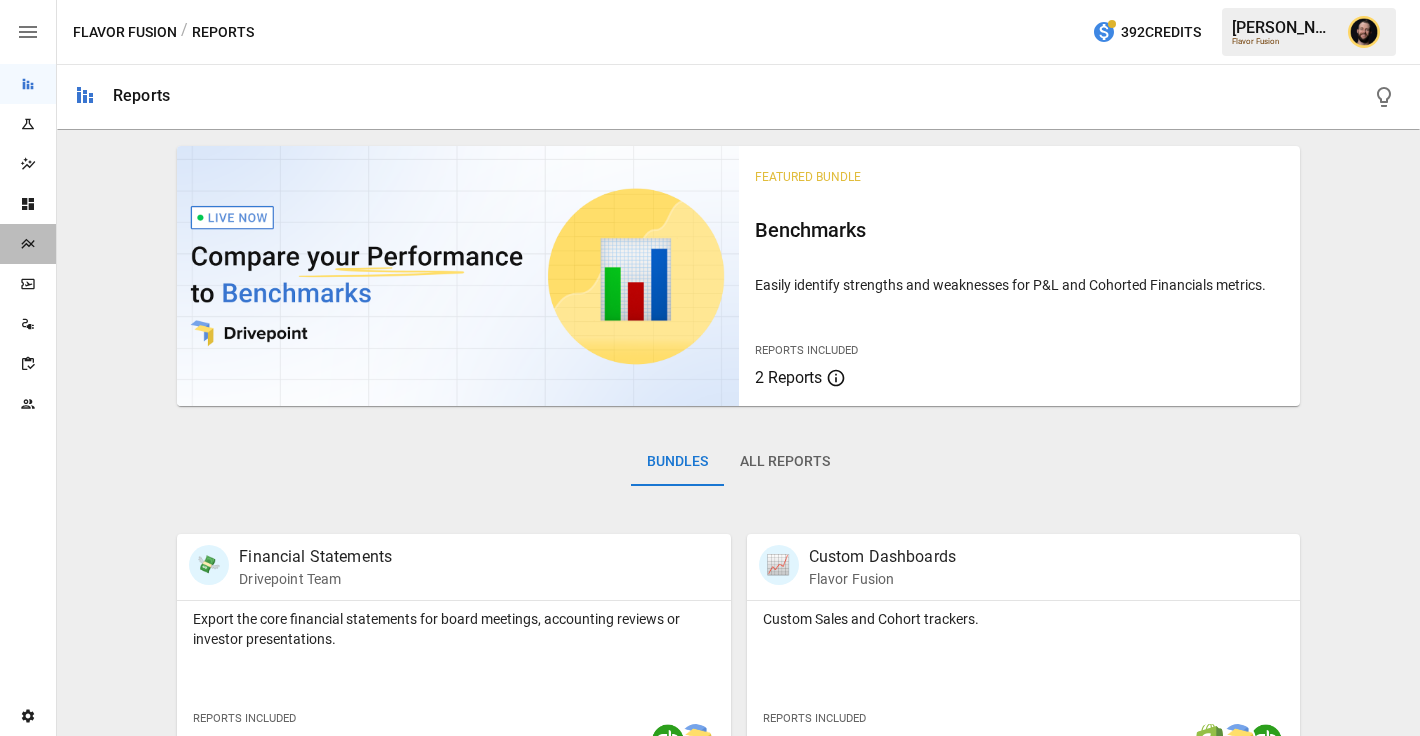 click on "Plans" at bounding box center (28, 244) 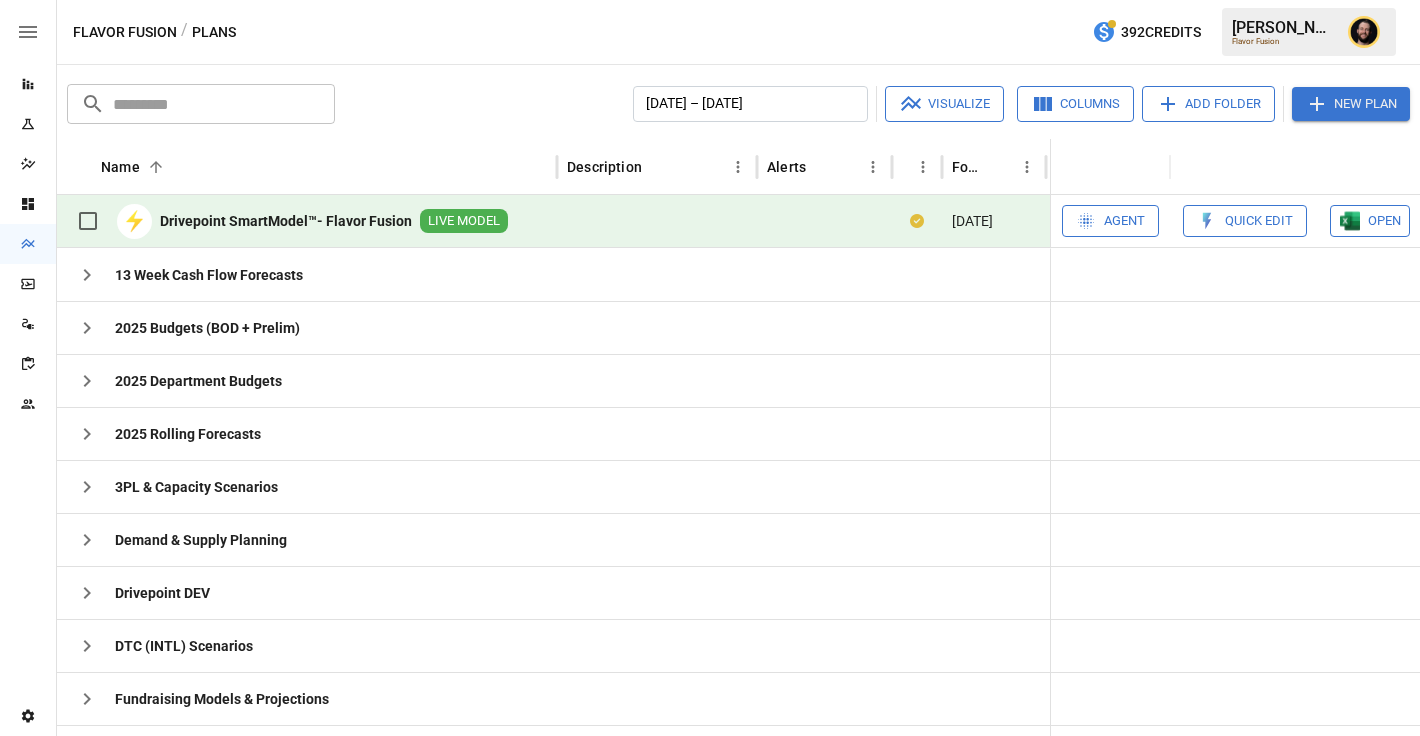 click on "Quick Edit" at bounding box center (1259, 221) 